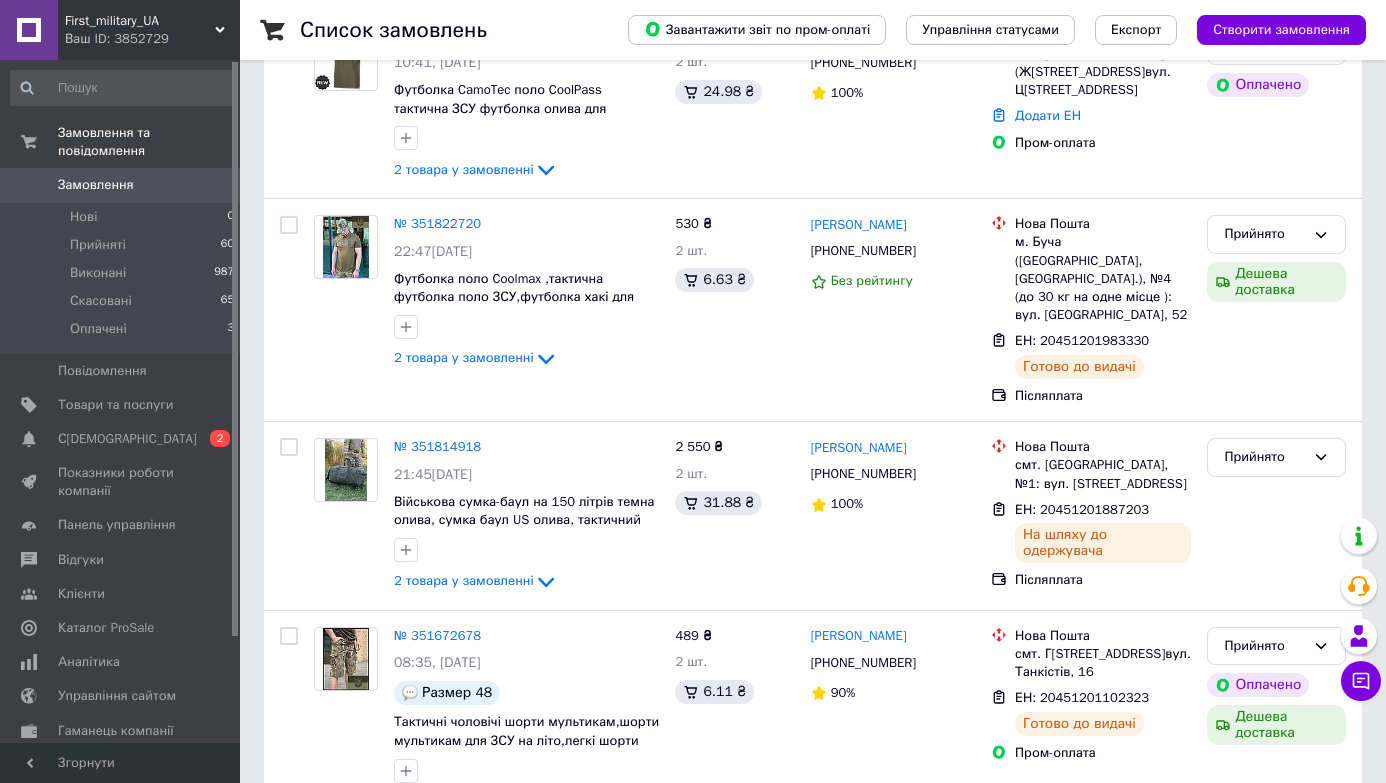 scroll, scrollTop: 0, scrollLeft: 0, axis: both 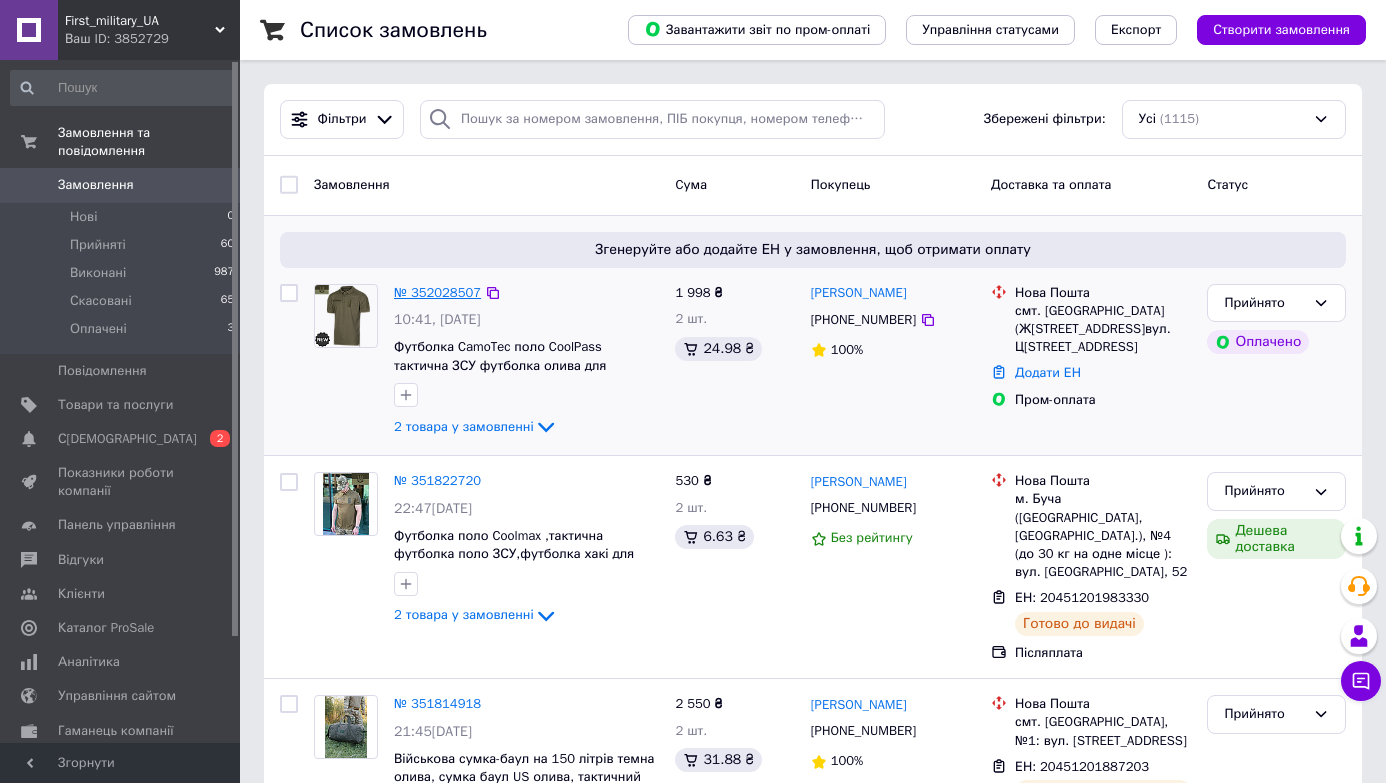 click on "№ 352028507" at bounding box center (437, 292) 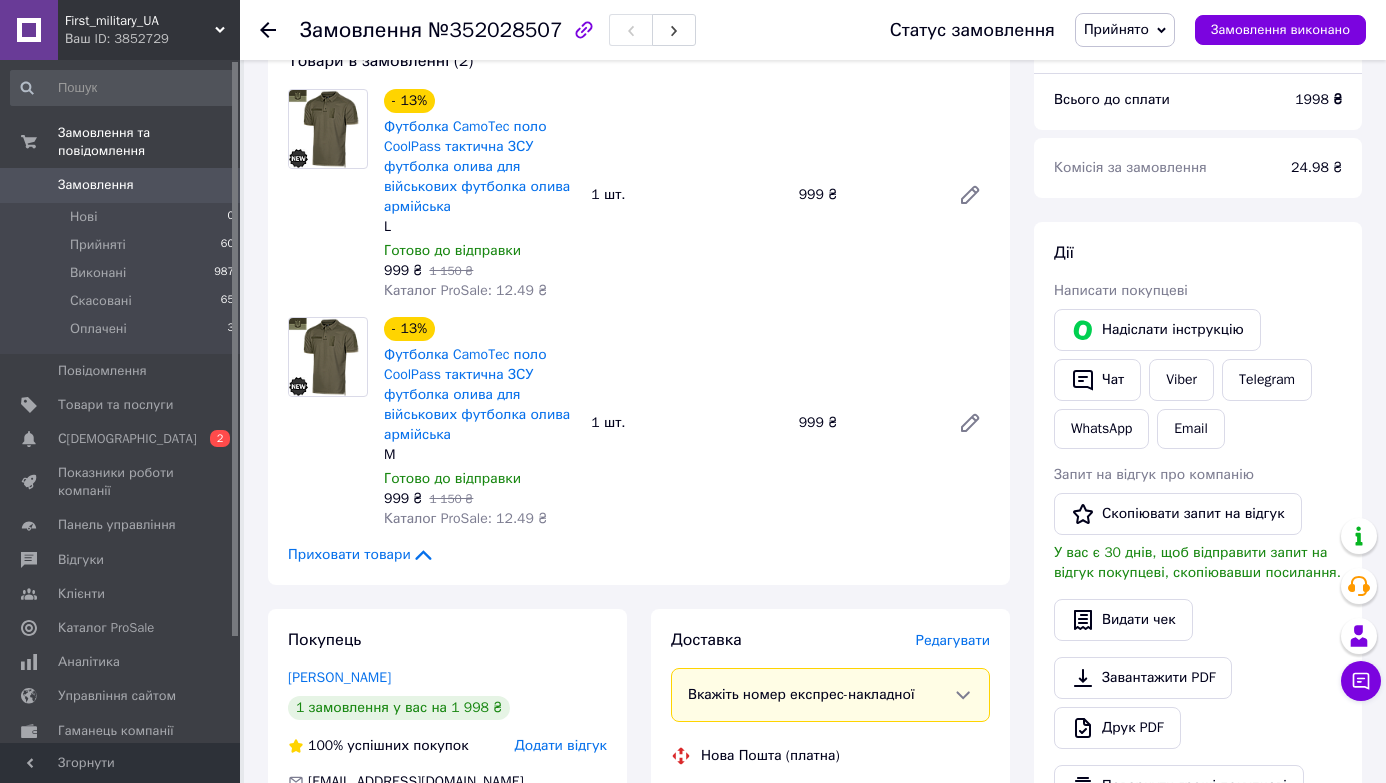 scroll, scrollTop: 190, scrollLeft: 0, axis: vertical 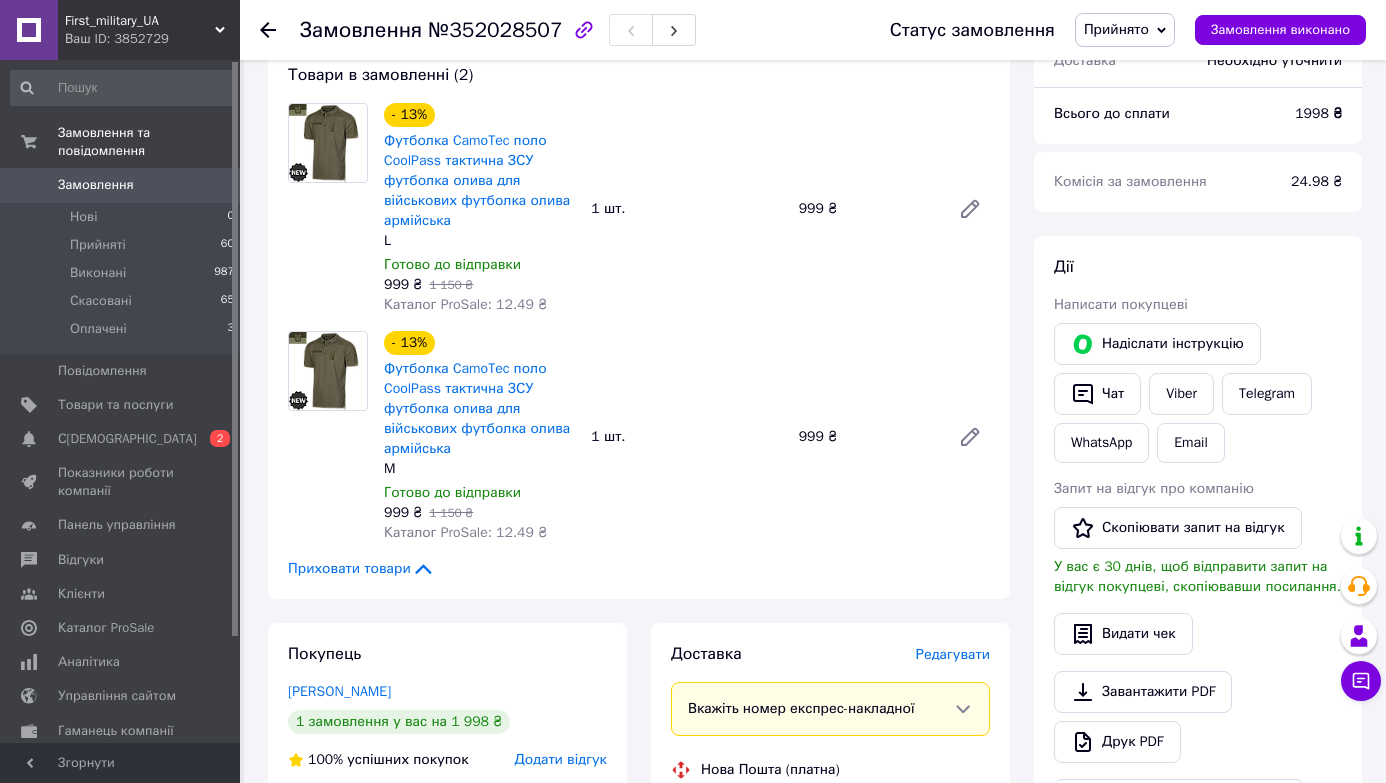 click on "Футболка CamoTec поло CoolPass тактична ЗСУ футболка олива для військових футболка олива армійська" at bounding box center [479, 409] 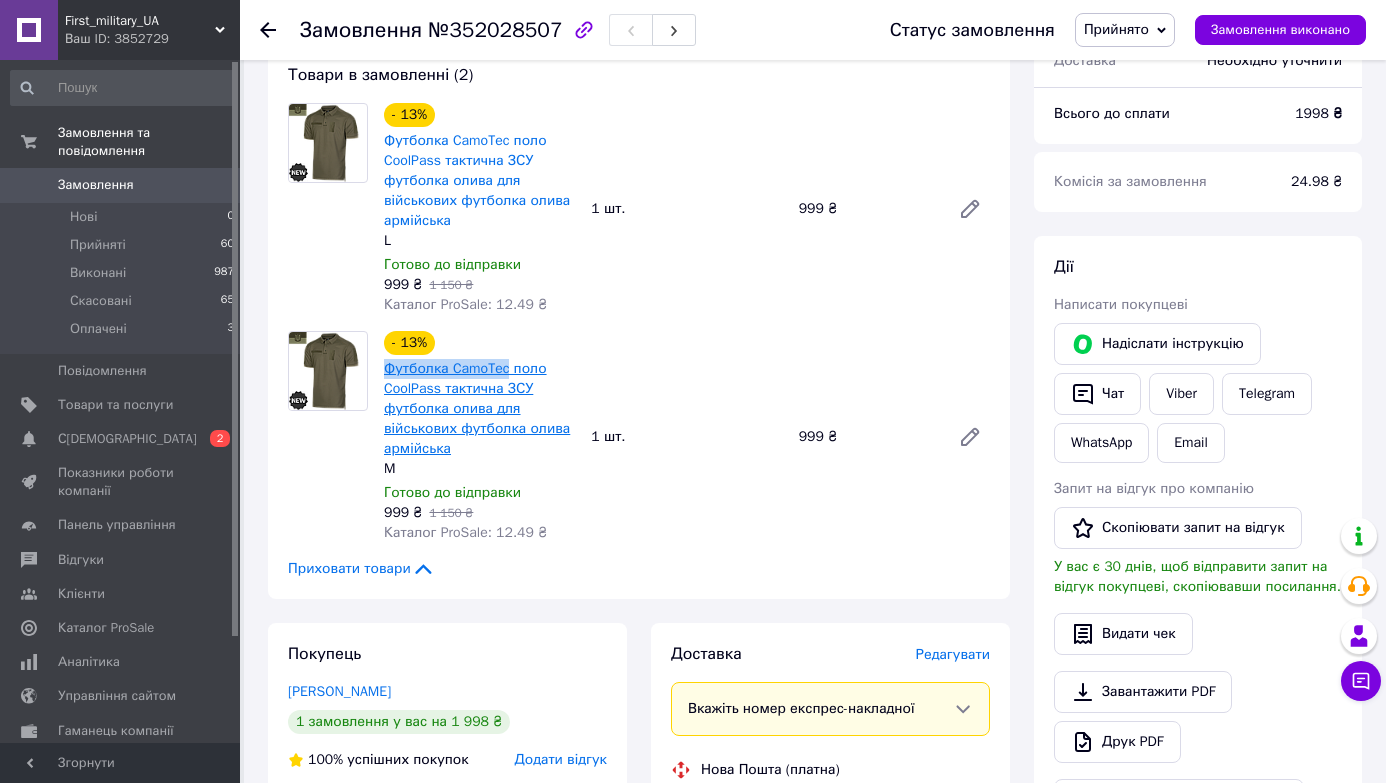 drag, startPoint x: 376, startPoint y: 367, endPoint x: 512, endPoint y: 368, distance: 136.00368 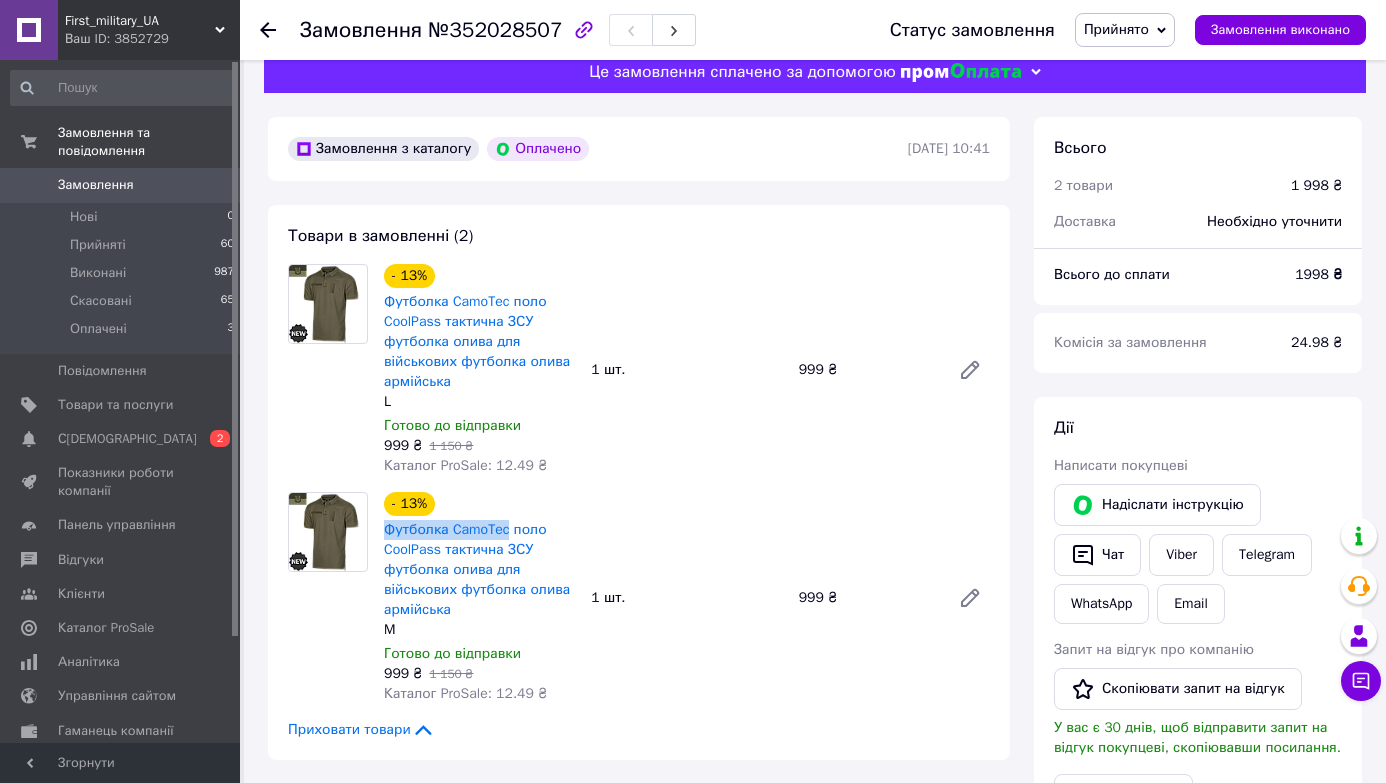 scroll, scrollTop: 0, scrollLeft: 0, axis: both 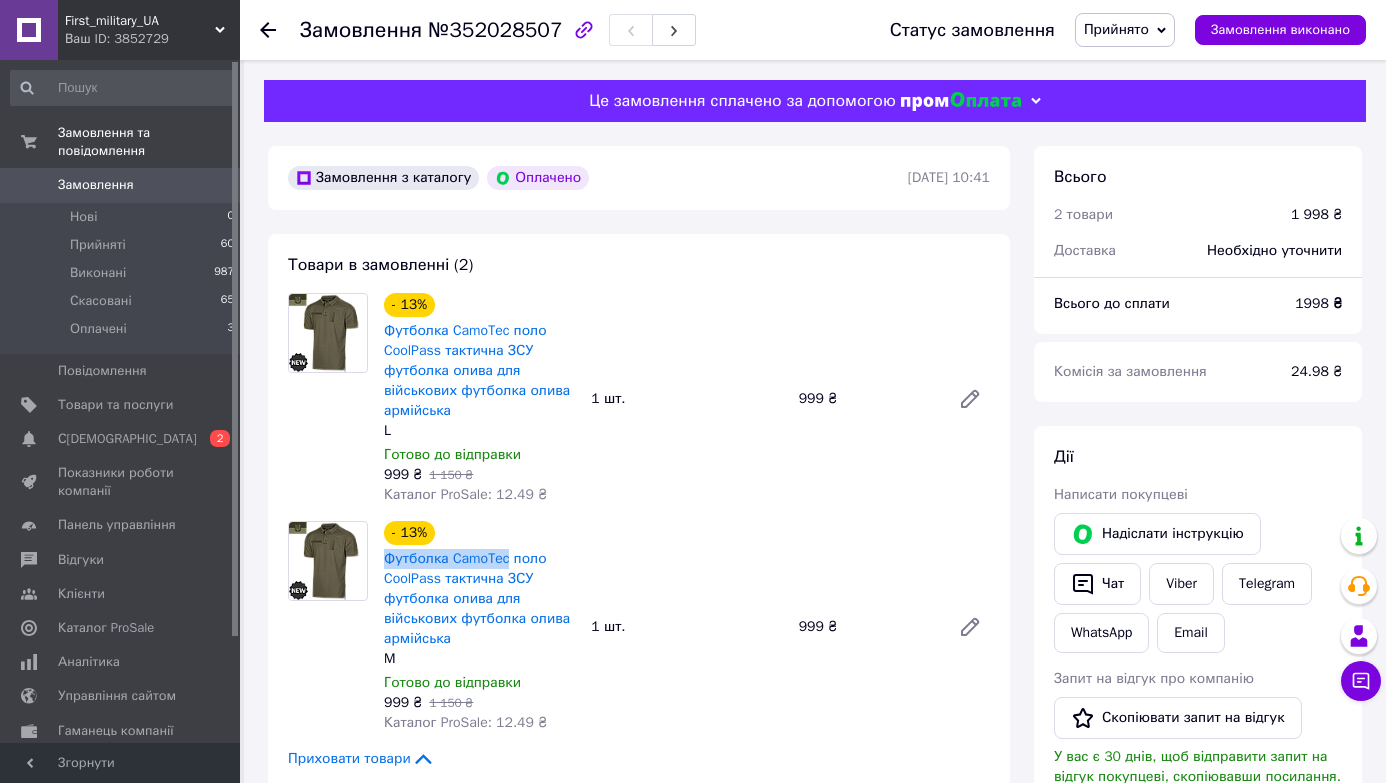 click on "Замовлення" at bounding box center (96, 185) 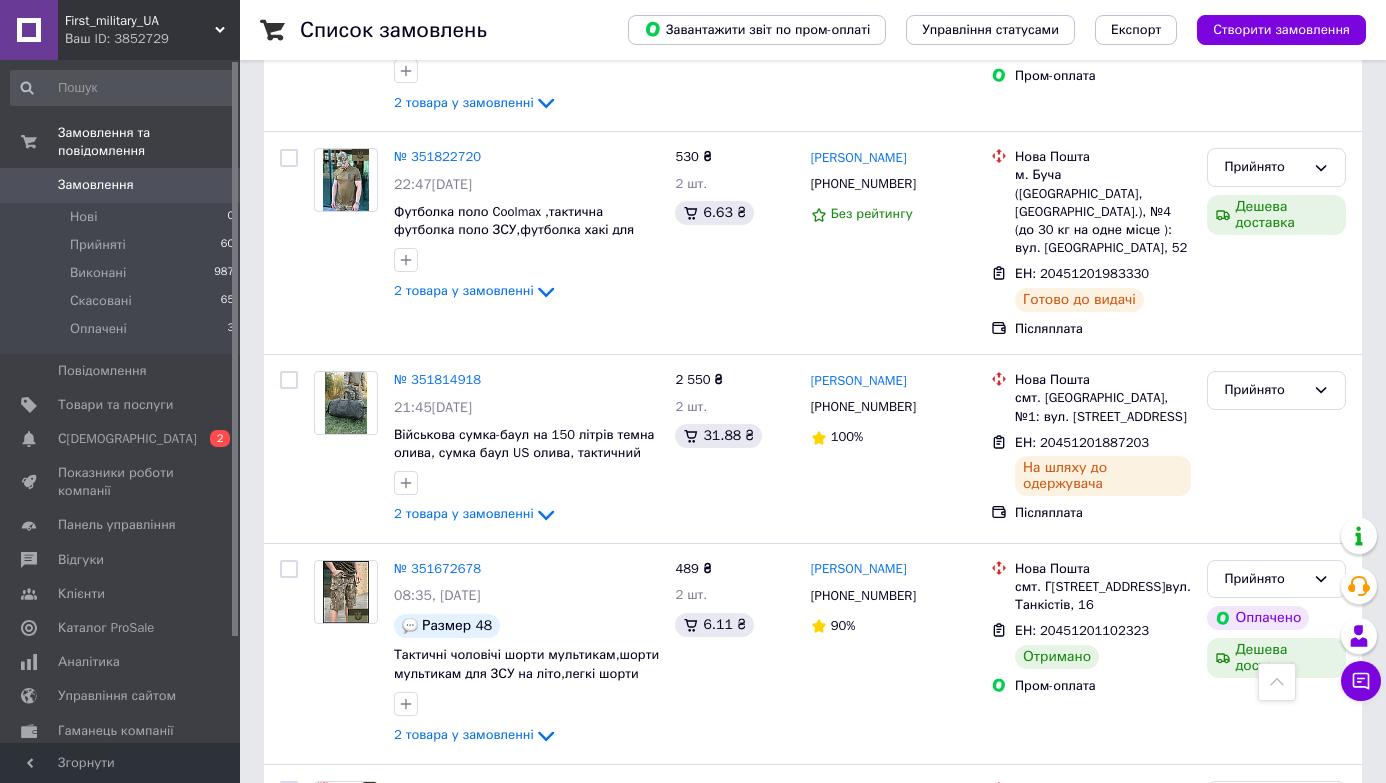 scroll, scrollTop: 0, scrollLeft: 0, axis: both 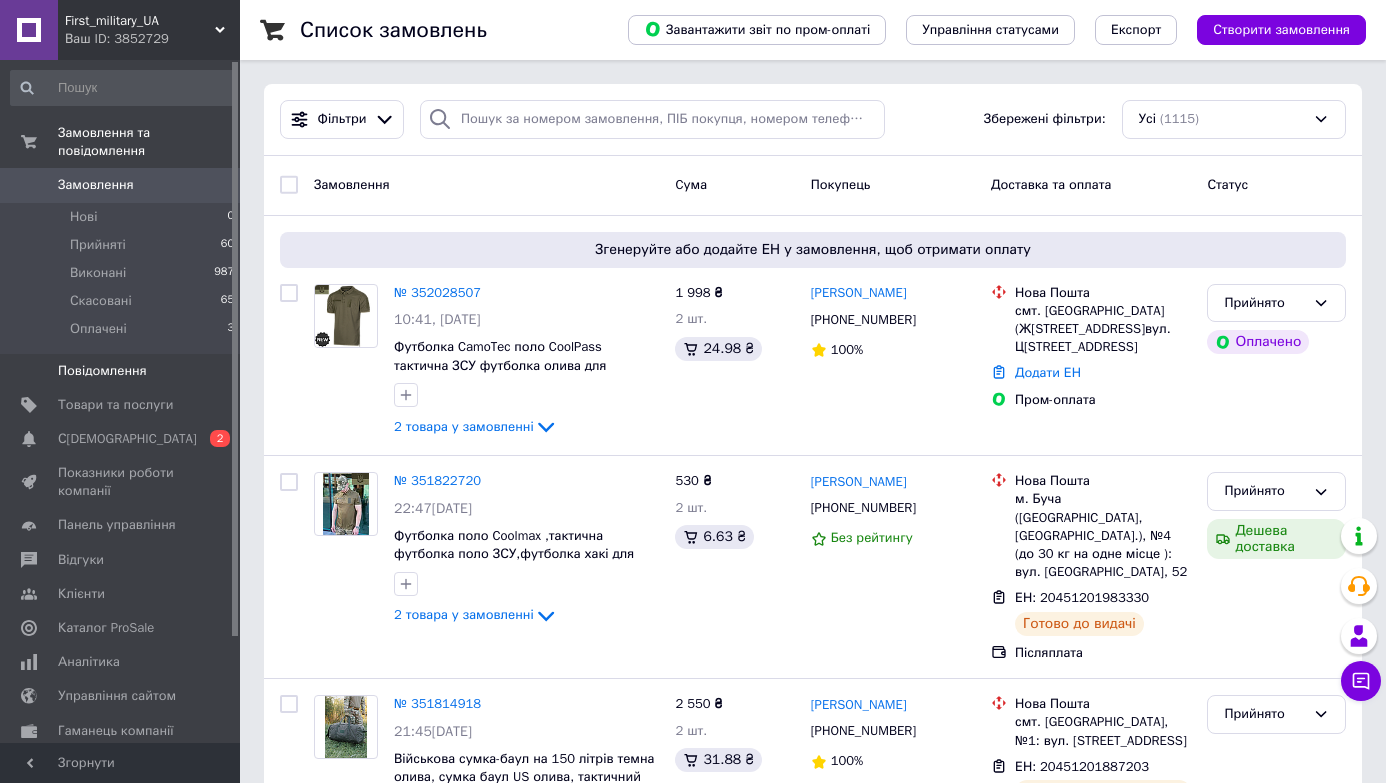 click on "Повідомлення 0" at bounding box center (123, 371) 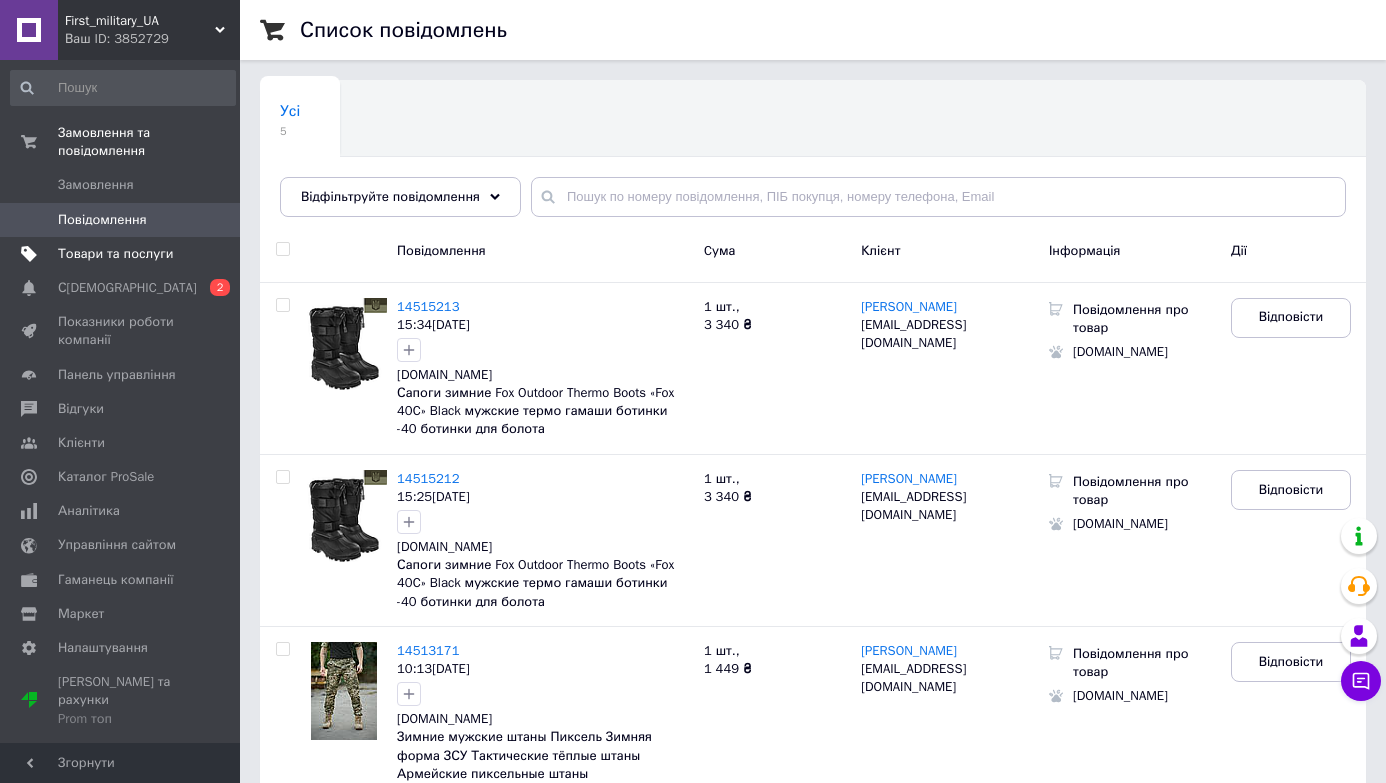 click on "Товари та послуги" at bounding box center [115, 254] 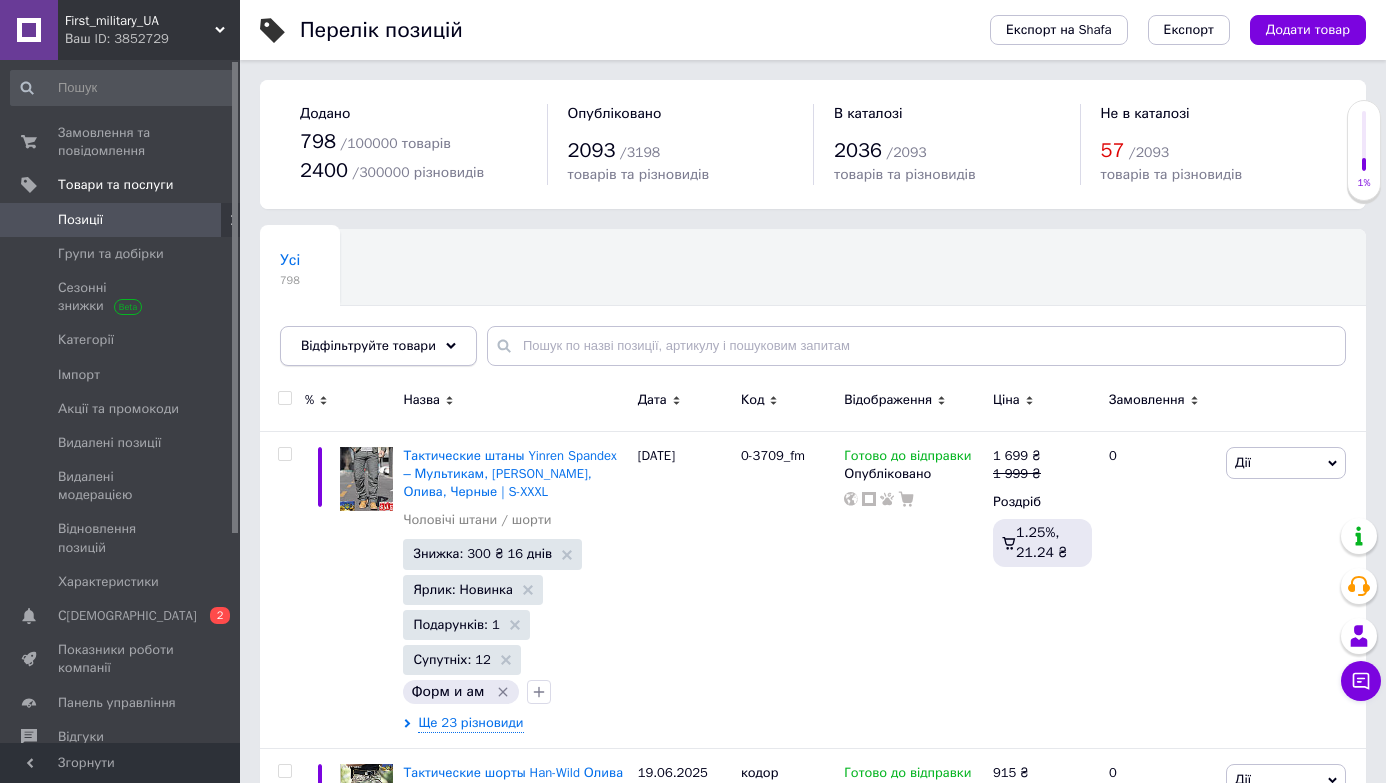 click on "Відфільтруйте товари" at bounding box center [378, 346] 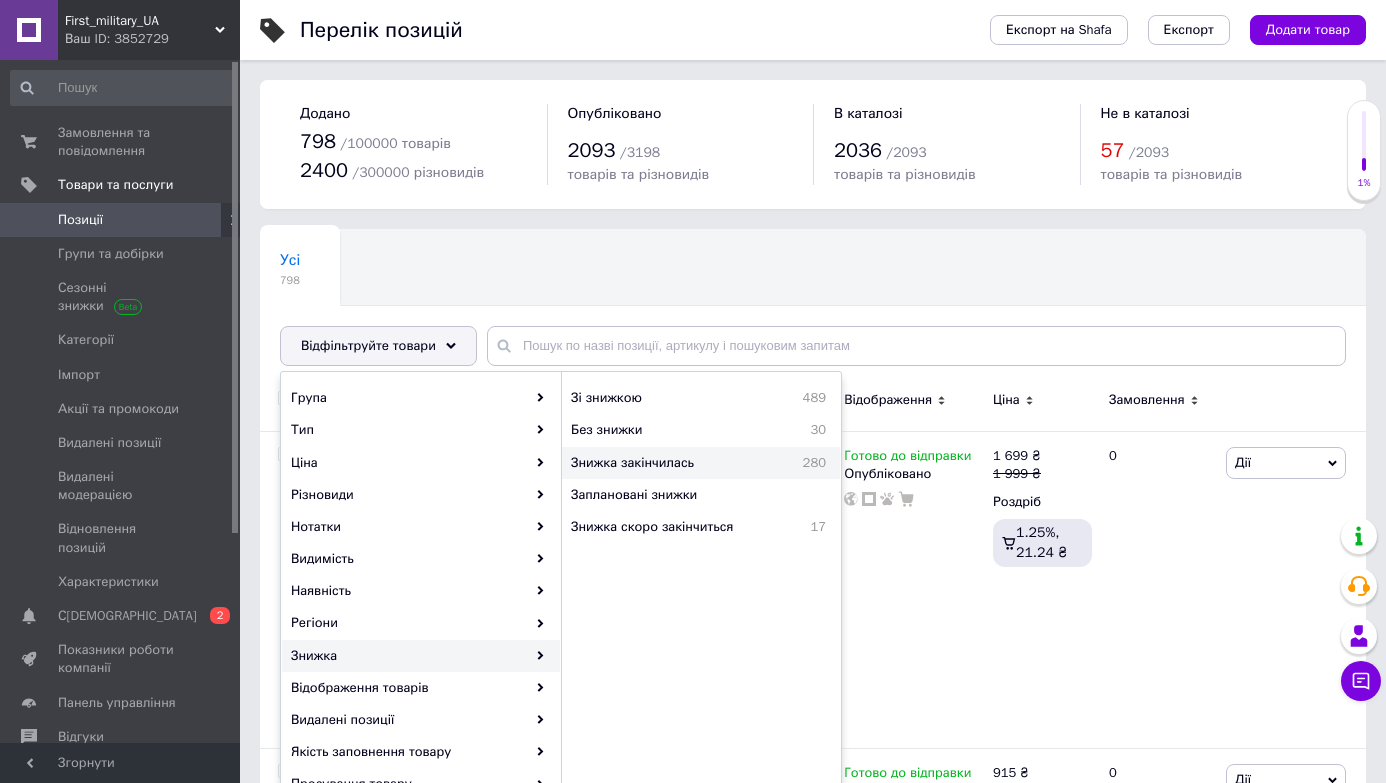 click on "Знижка закінчилась" at bounding box center (671, 463) 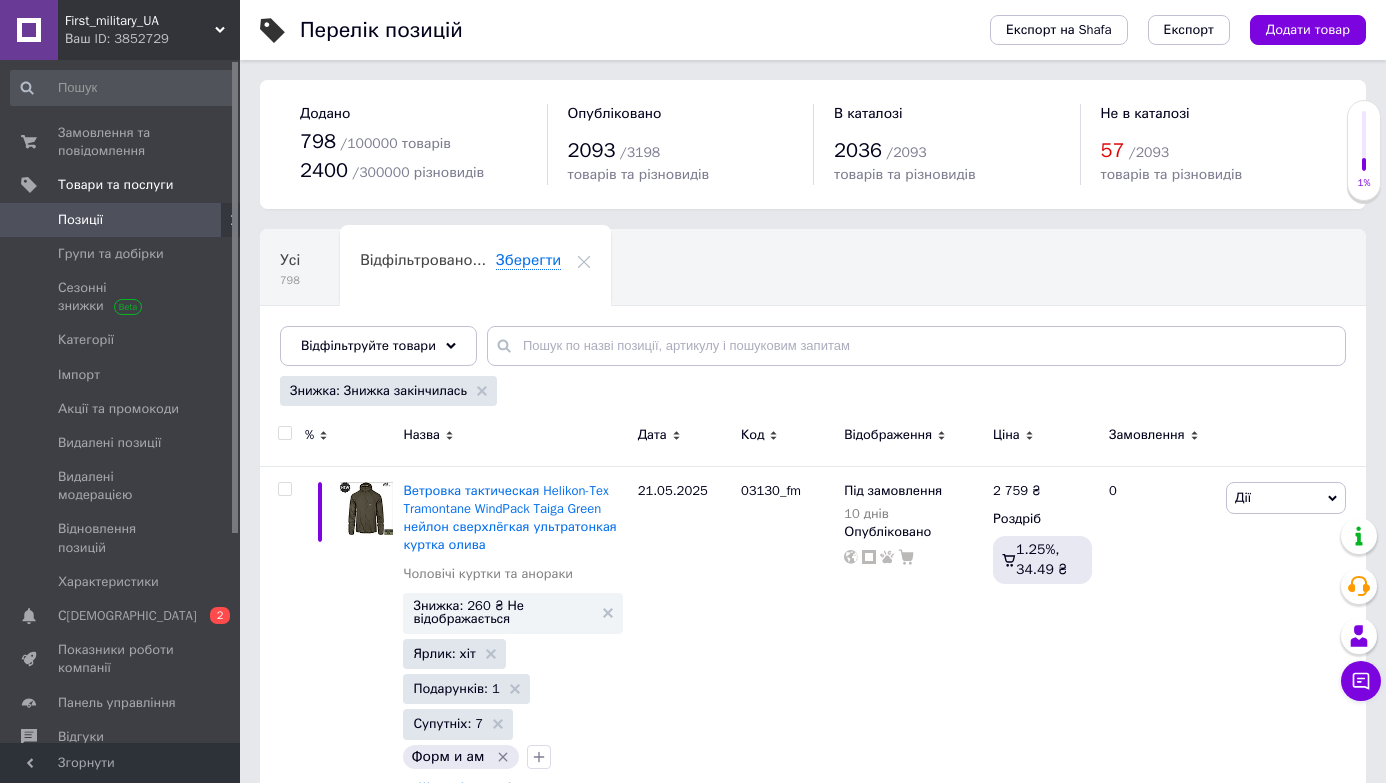 click 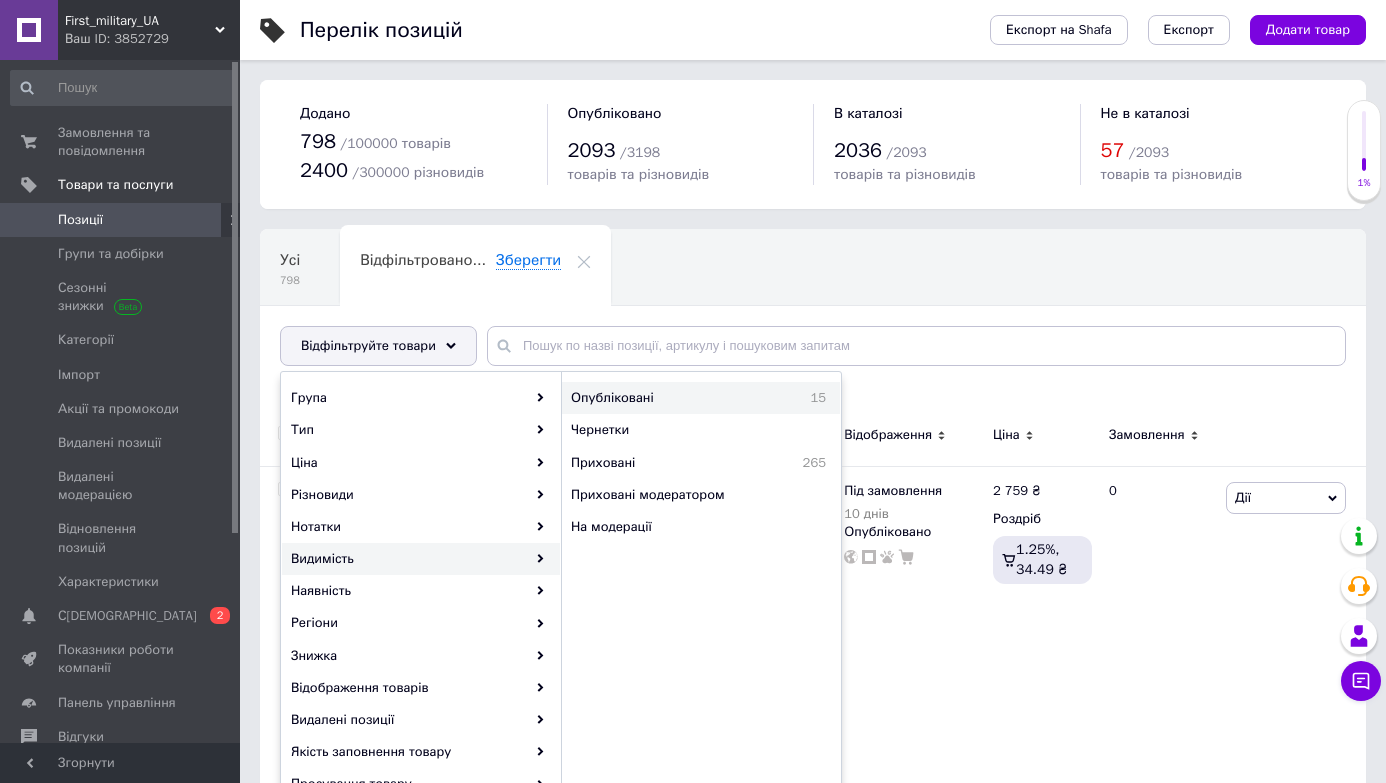 click on "Опубліковані" at bounding box center [668, 398] 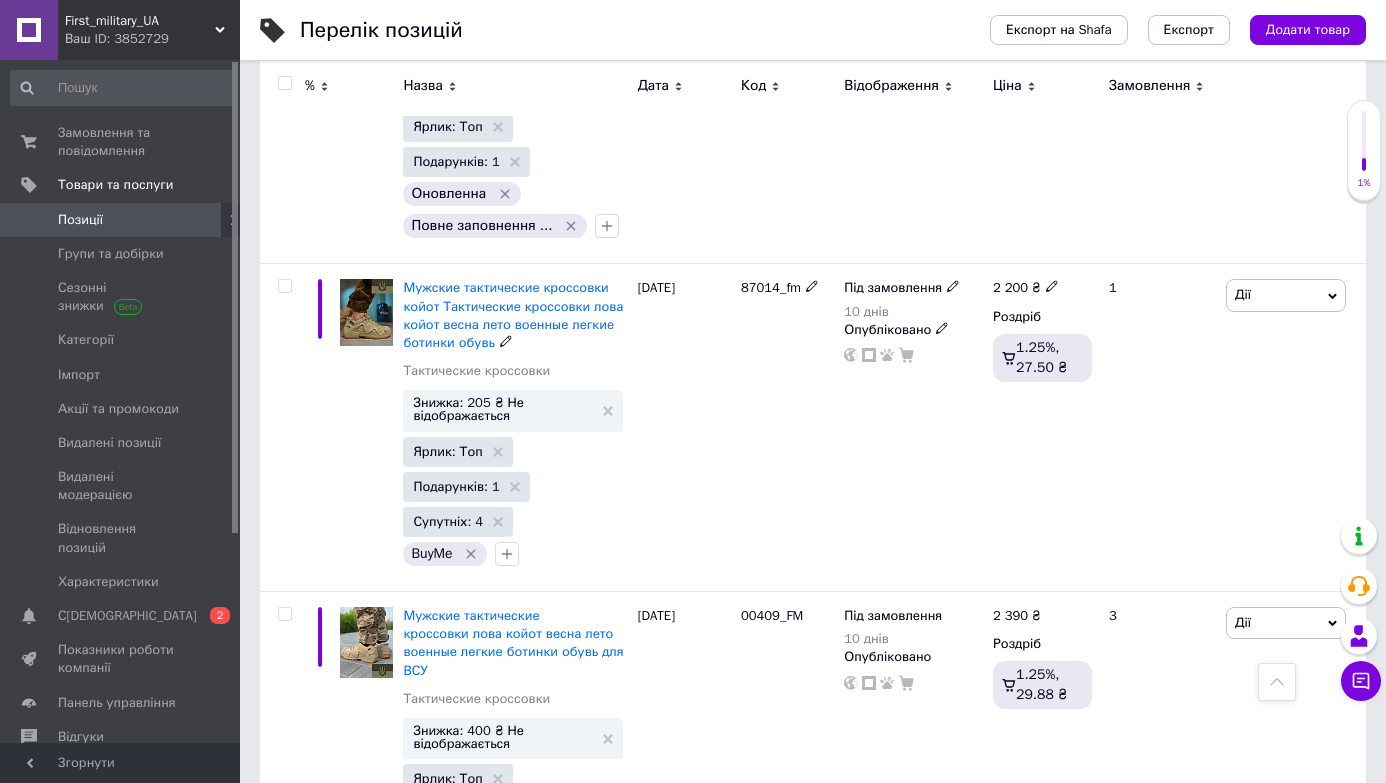 scroll, scrollTop: 1942, scrollLeft: 0, axis: vertical 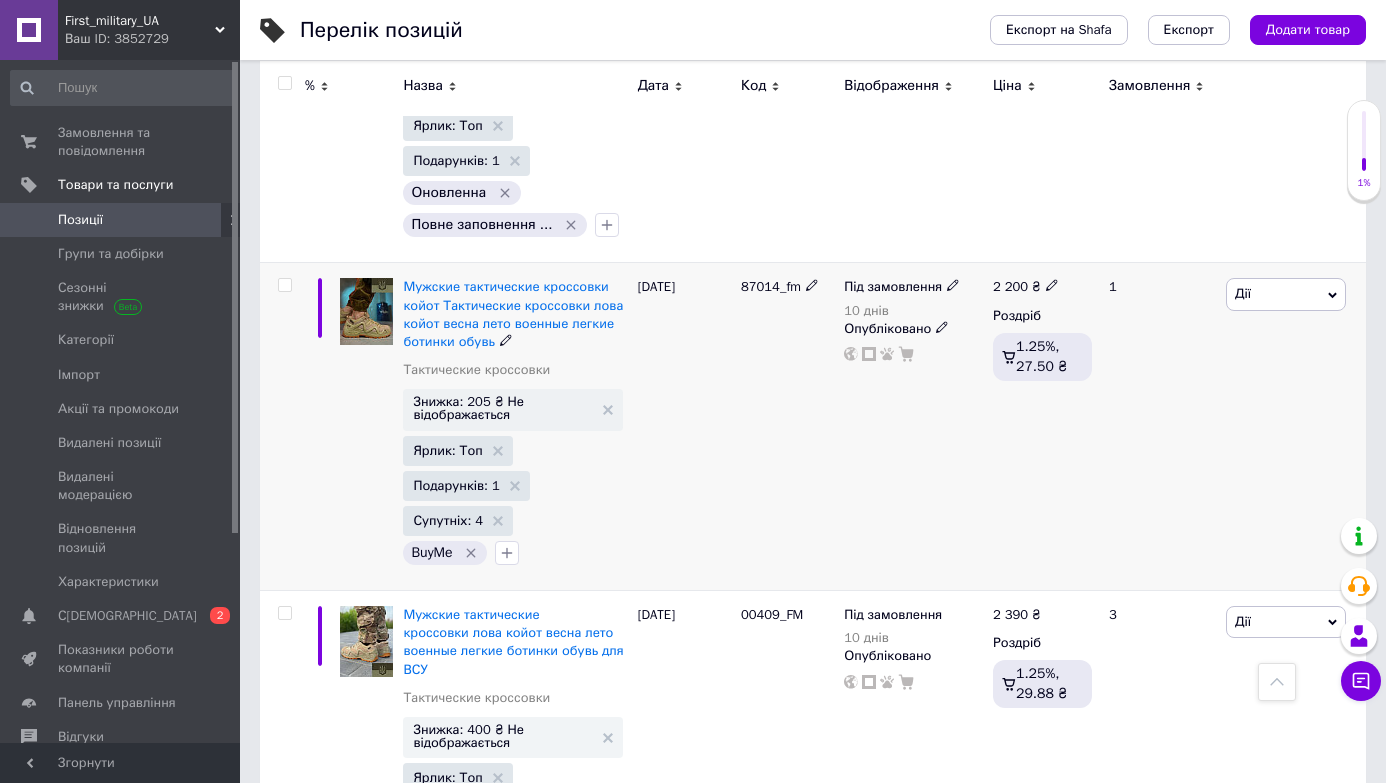 click 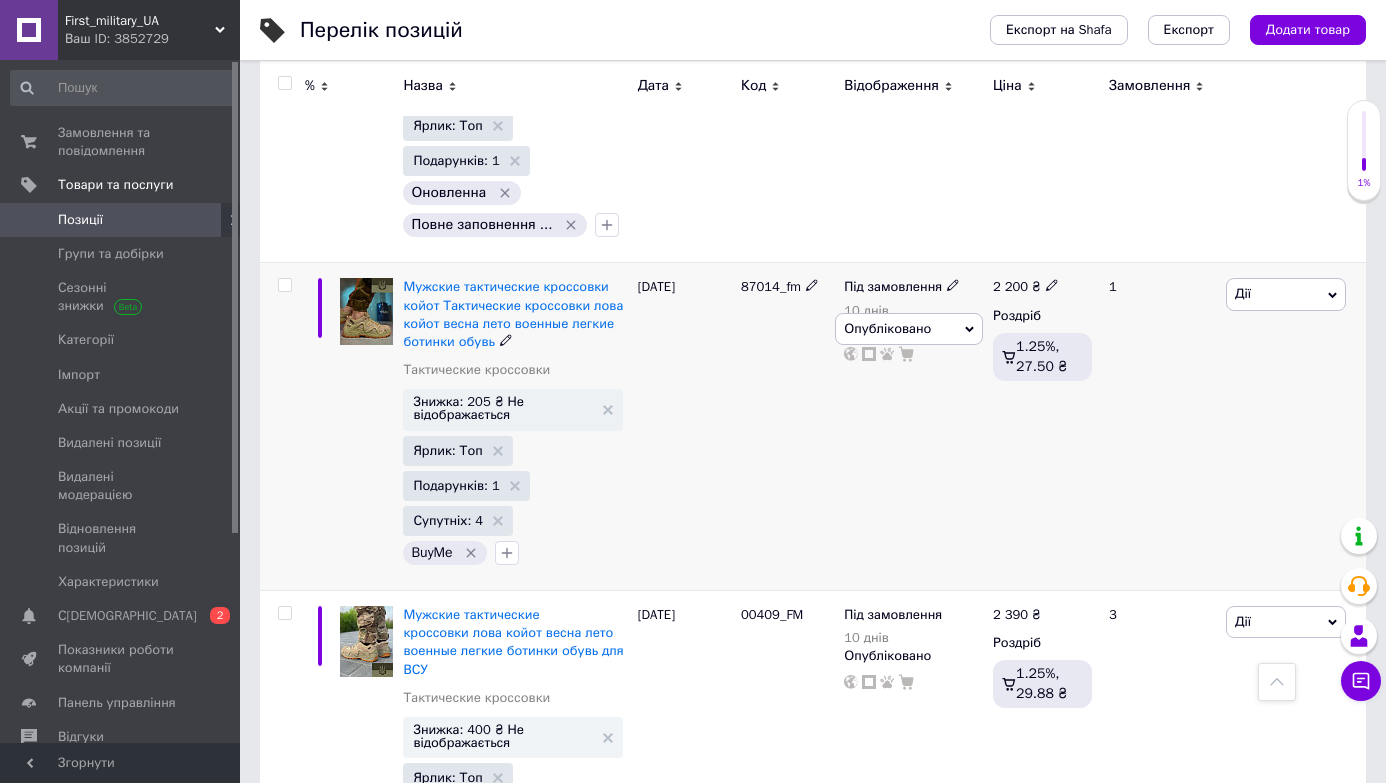 click at bounding box center (953, 285) 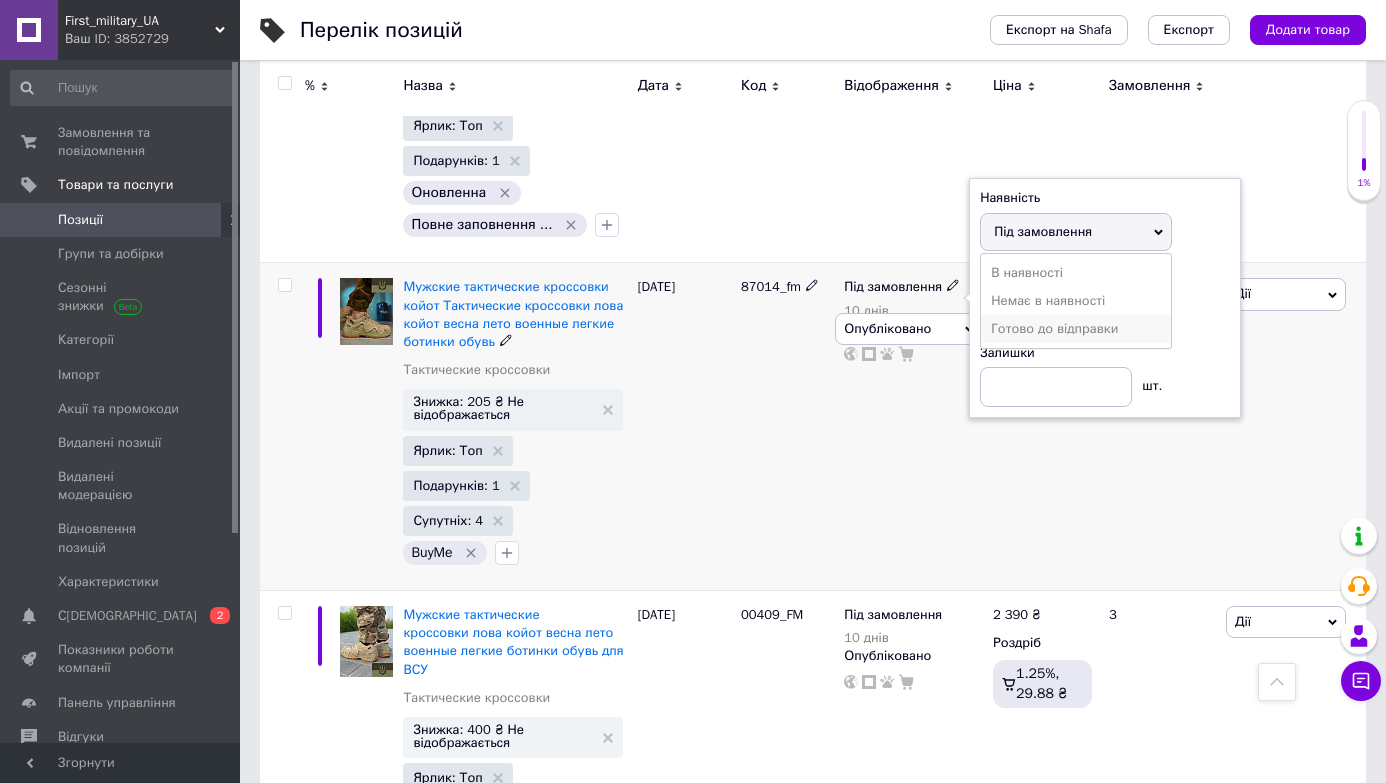 click on "Готово до відправки" at bounding box center (1076, 329) 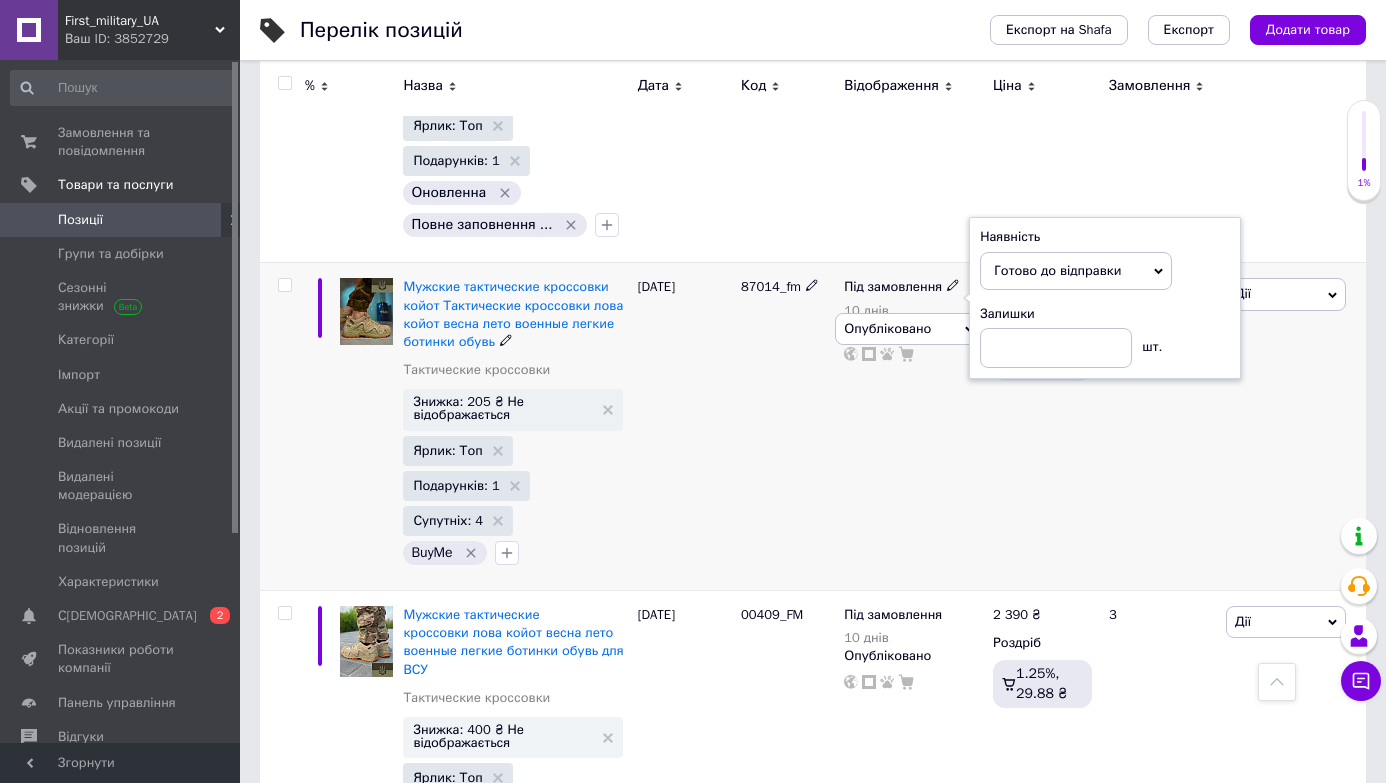 click on "87014_fm" at bounding box center (787, 427) 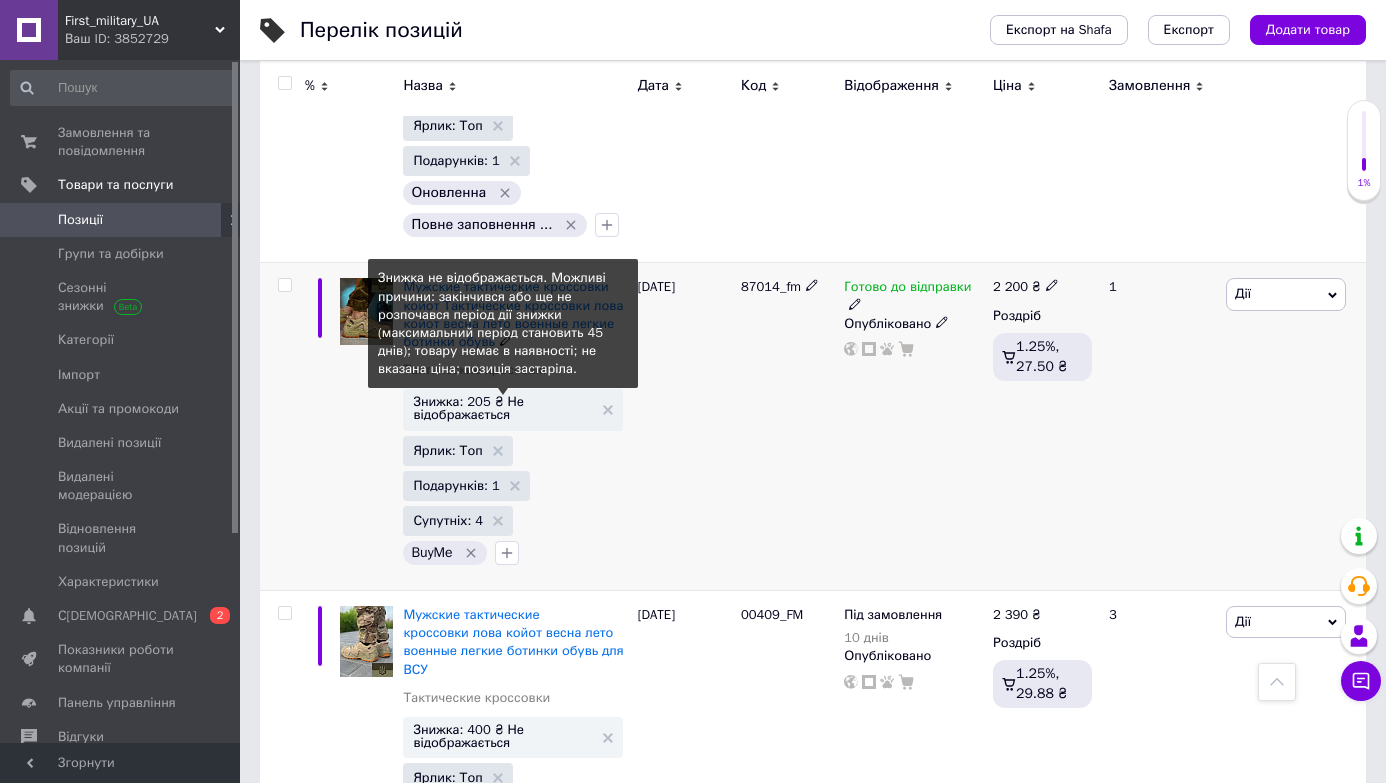 click on "Знижка: 205 ₴ Не відображається" at bounding box center [502, 408] 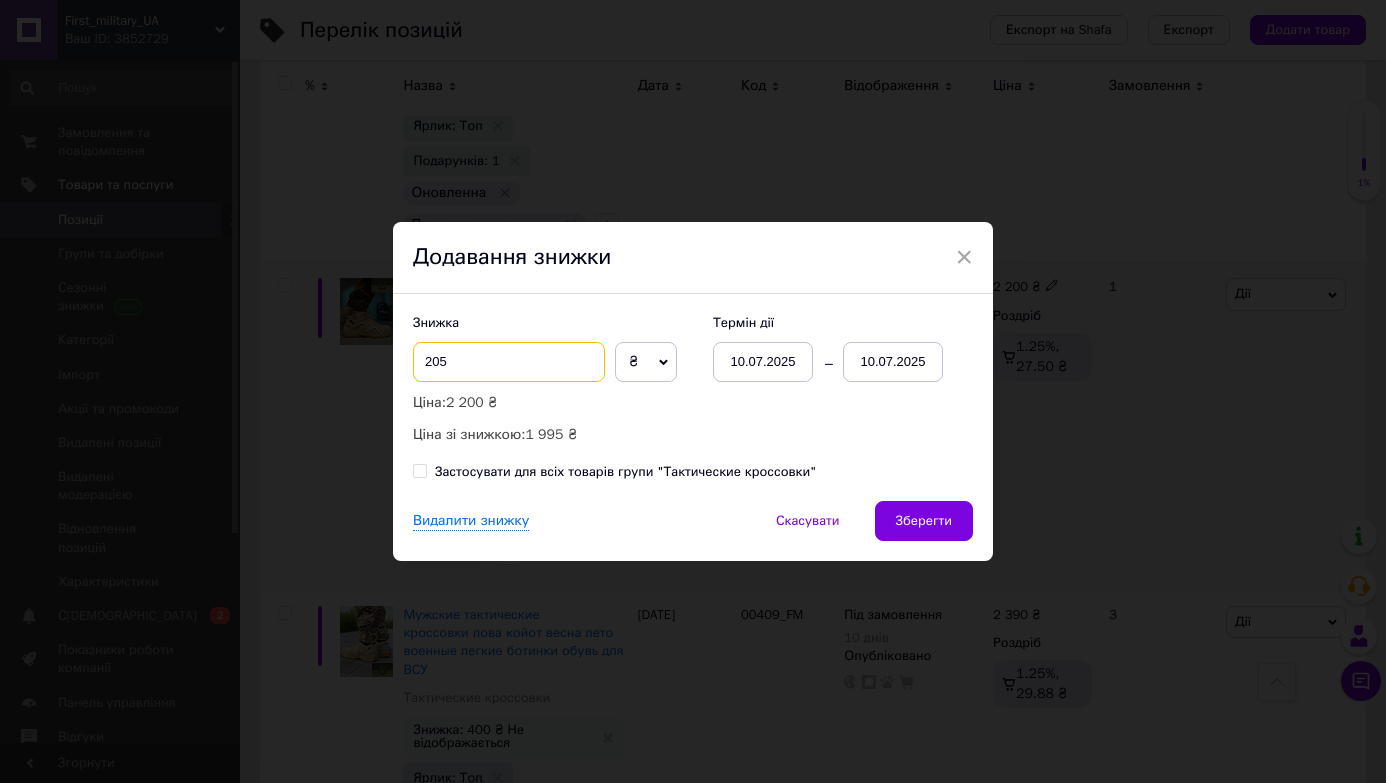 click on "205" at bounding box center [509, 362] 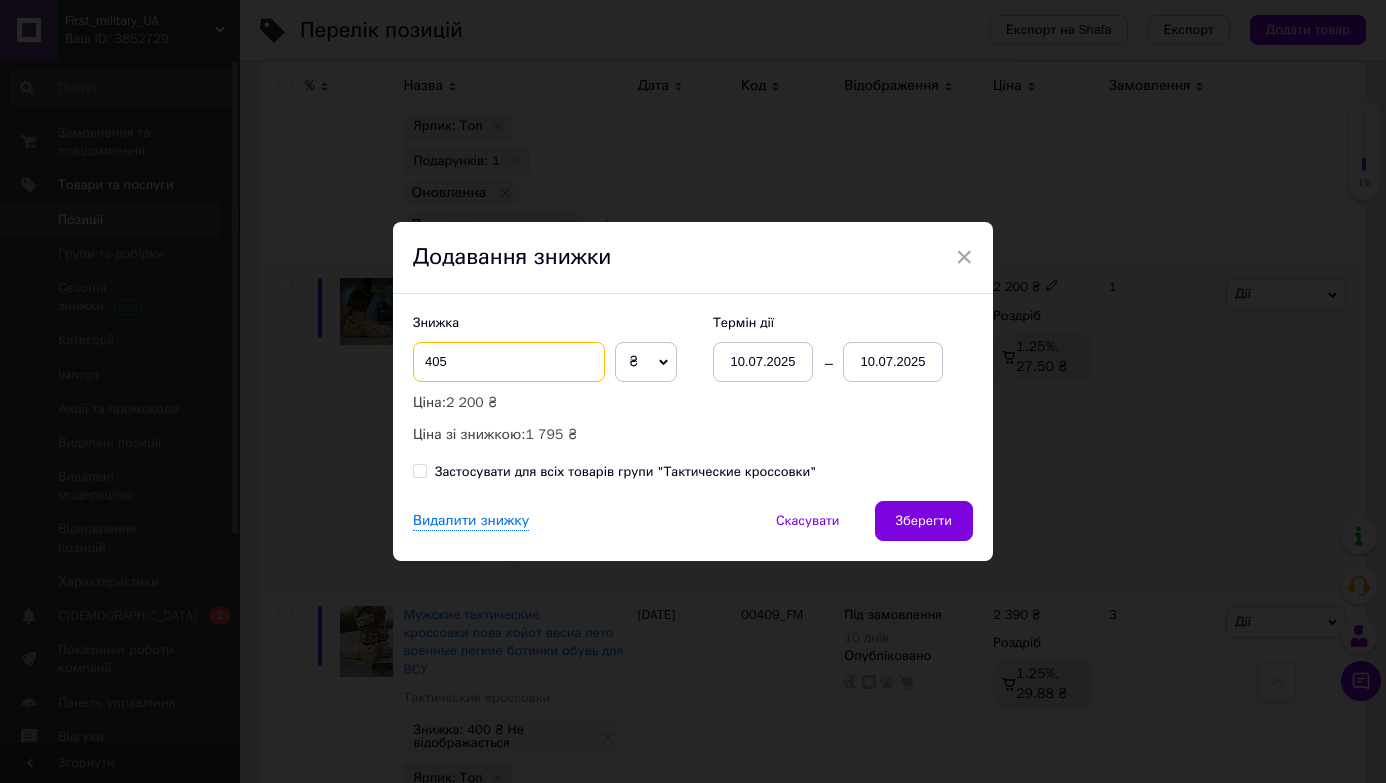 type on "405" 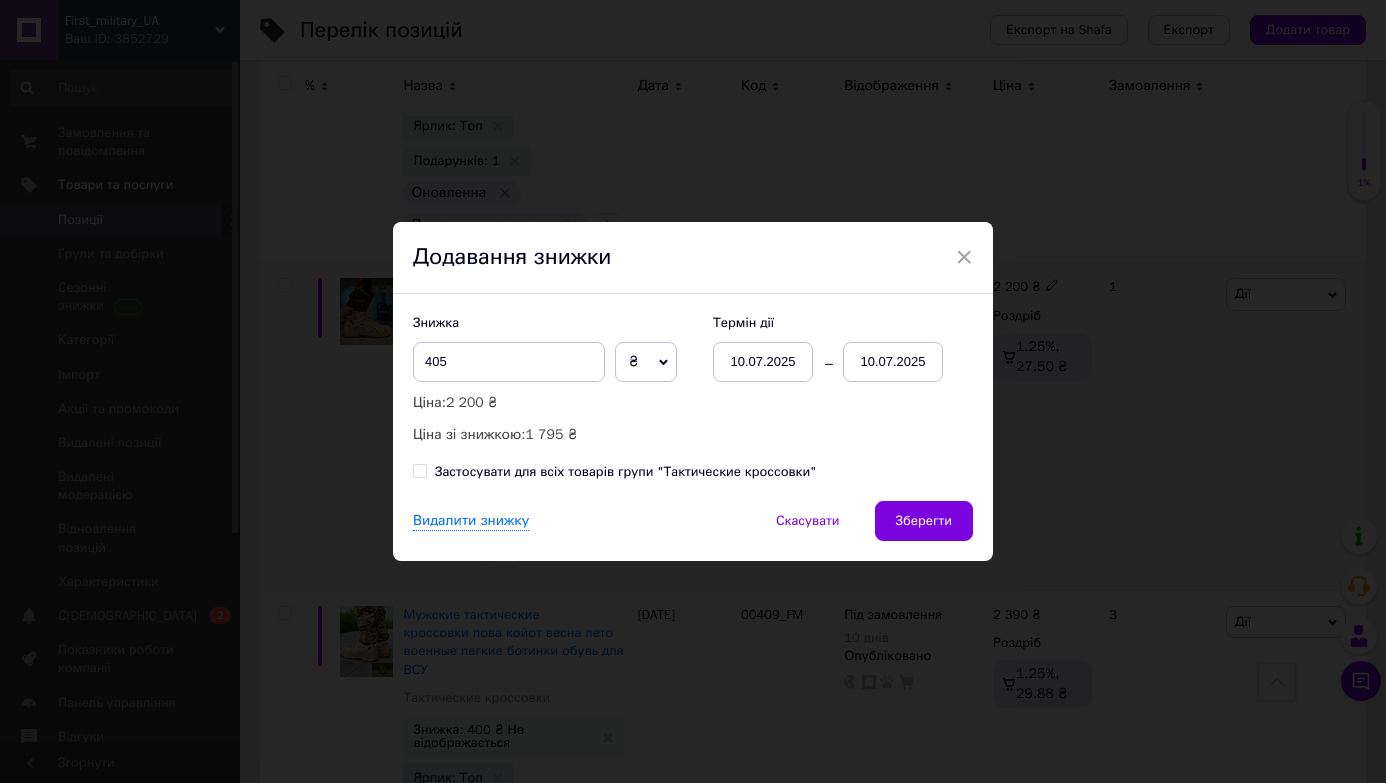 click on "10.07.2025" at bounding box center [893, 362] 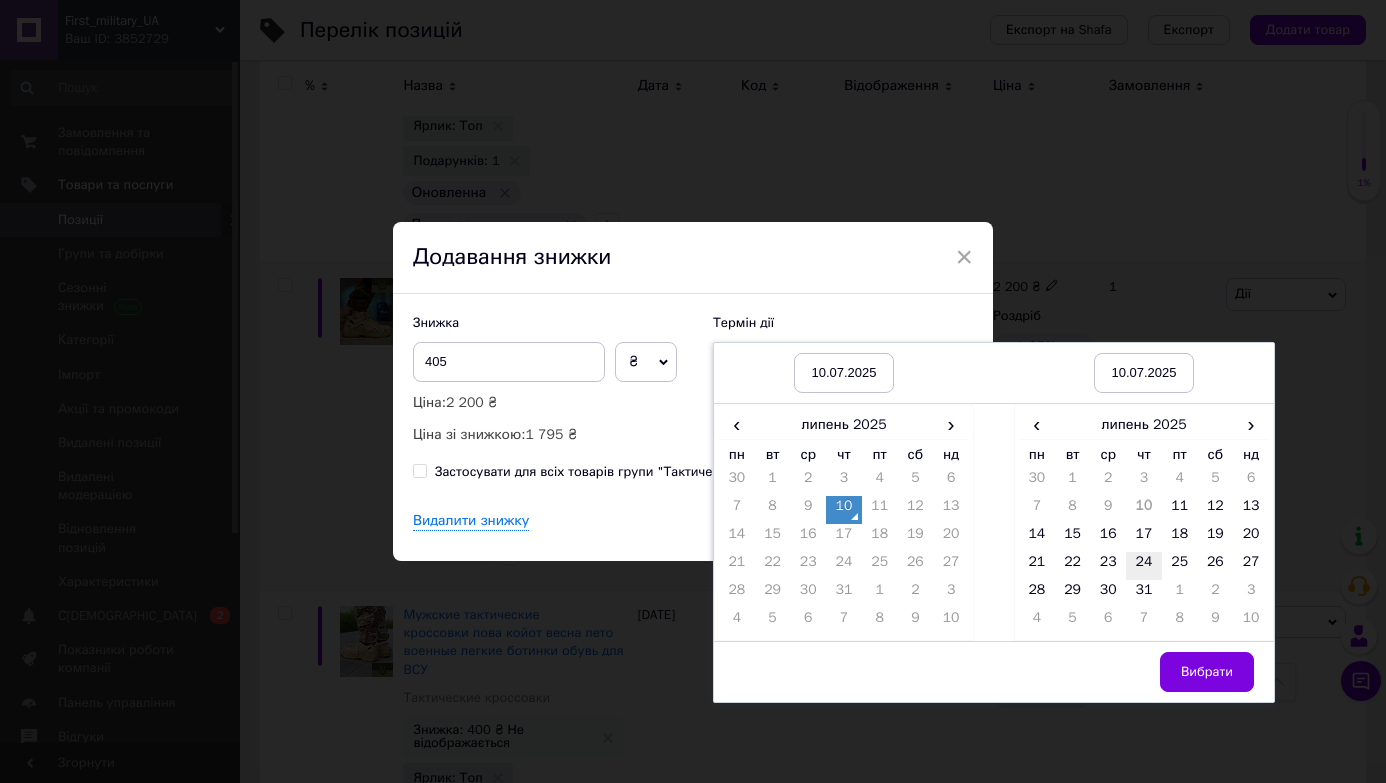 click on "24" at bounding box center [1144, 566] 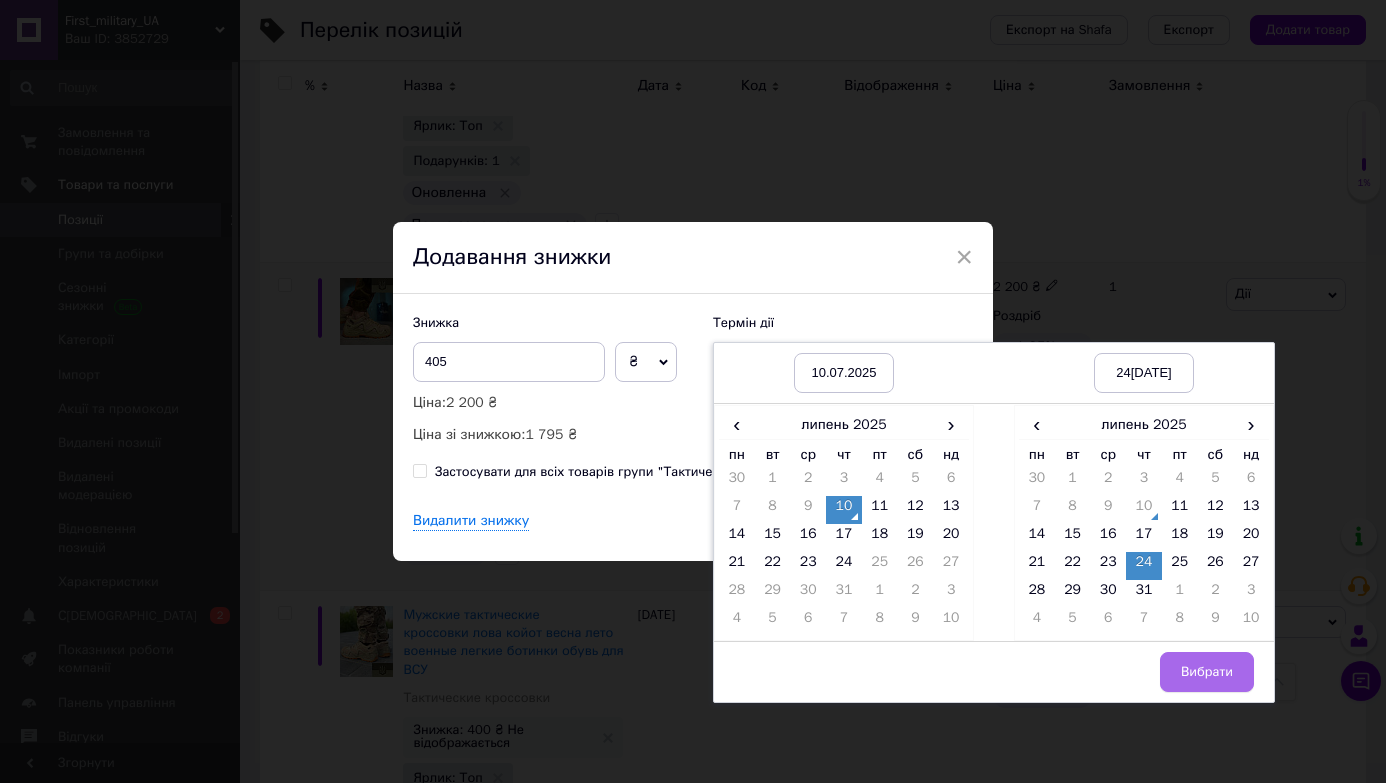 click on "Вибрати" at bounding box center [1207, 672] 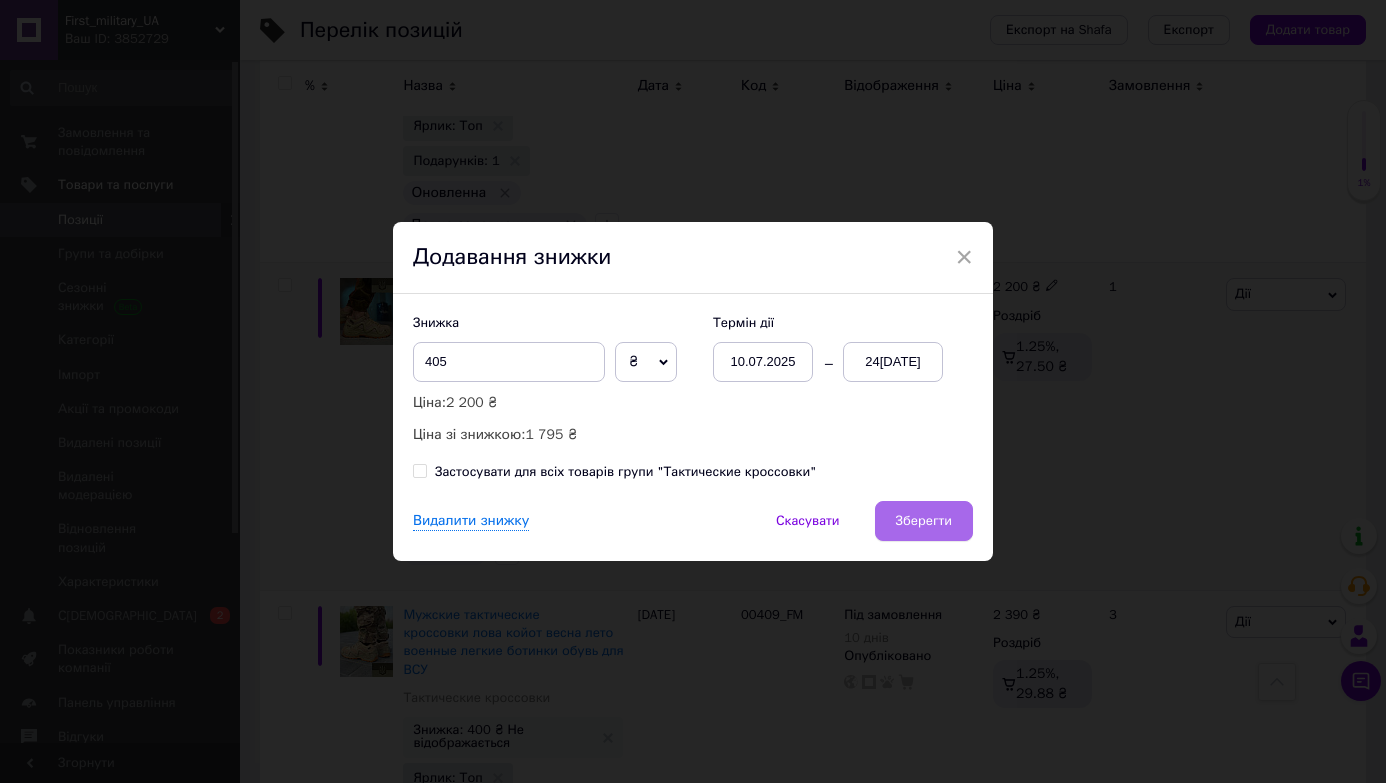 click on "Зберегти" at bounding box center (924, 521) 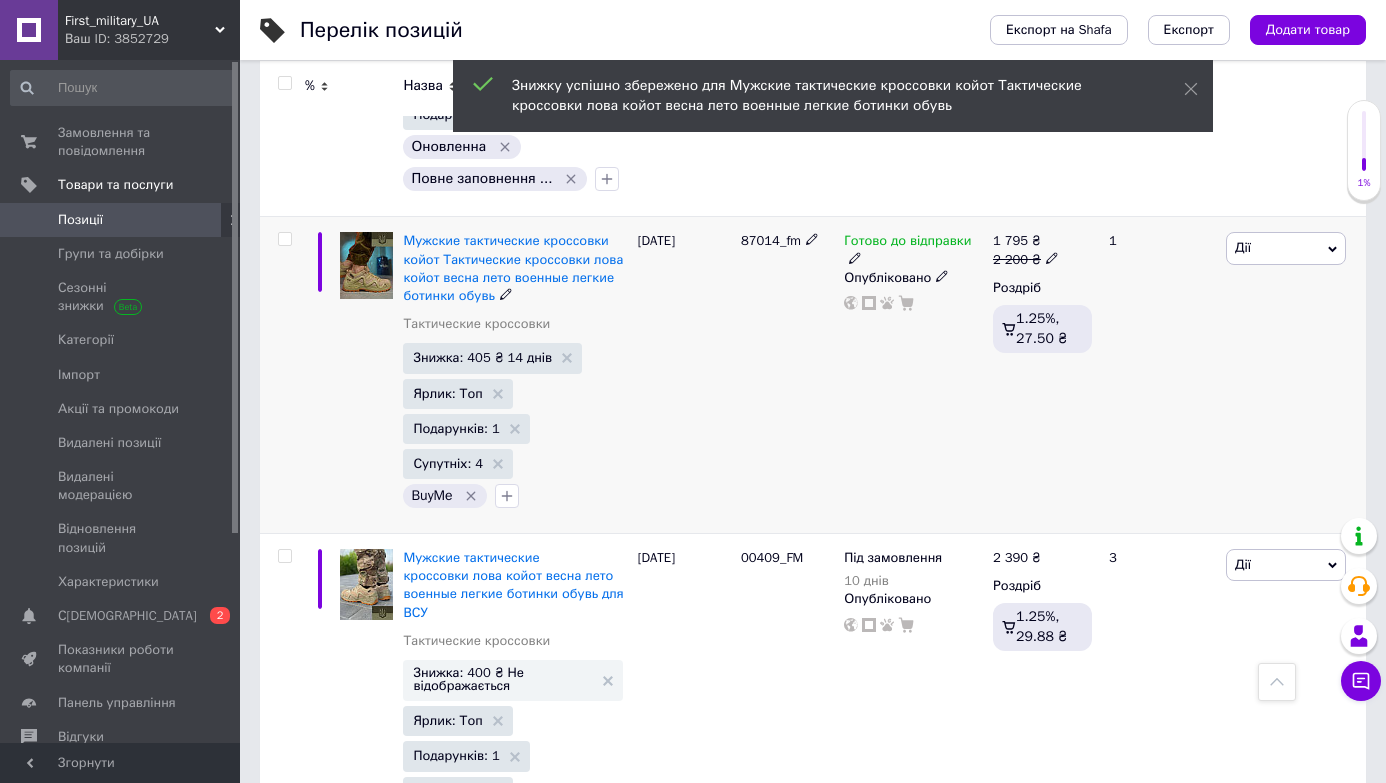 scroll, scrollTop: 2062, scrollLeft: 0, axis: vertical 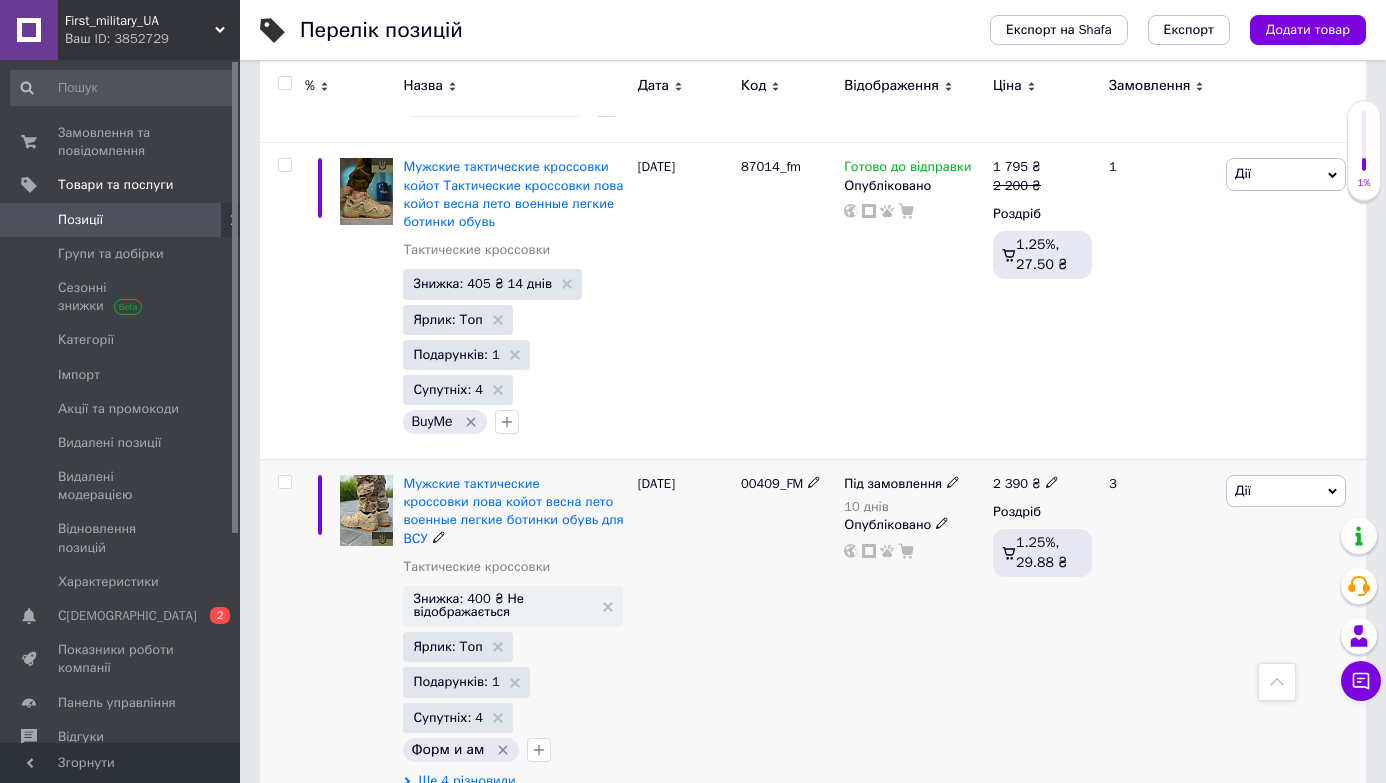 click 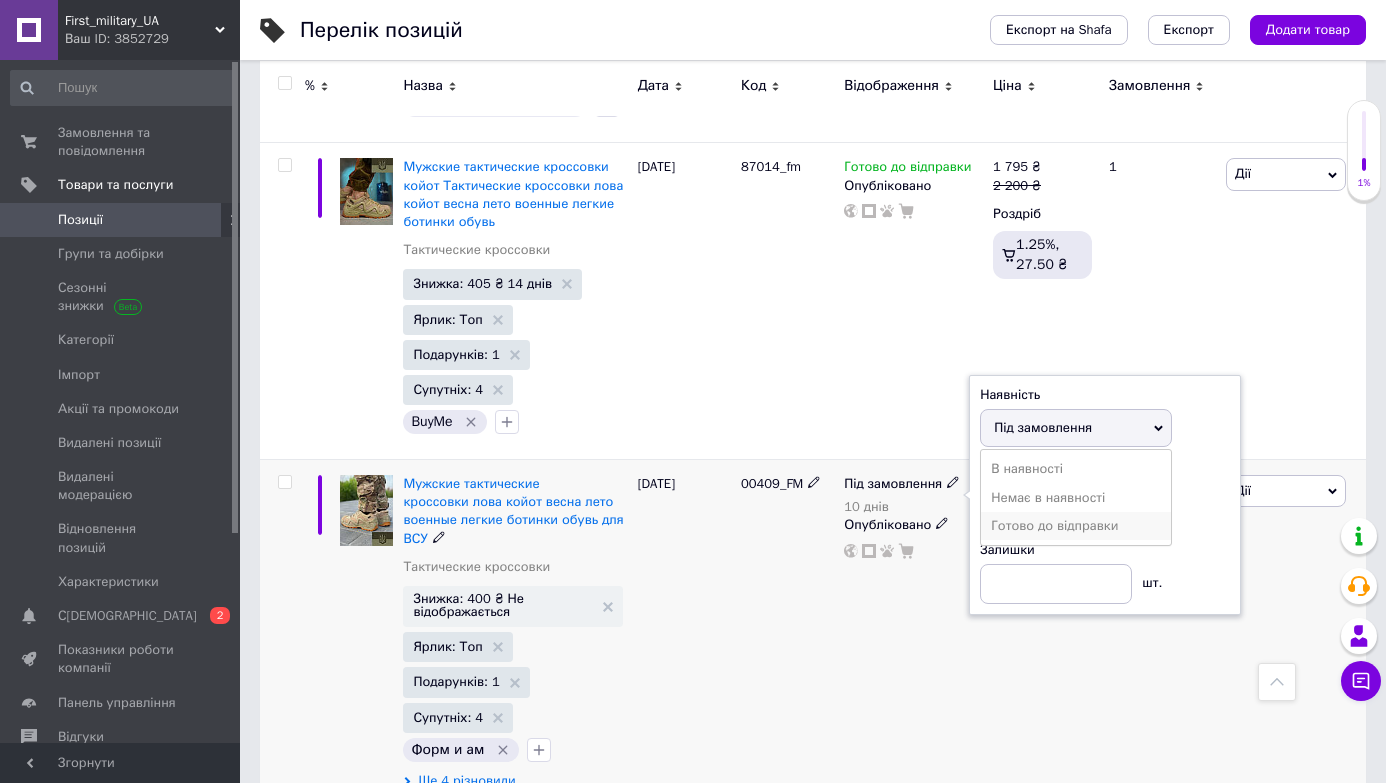click on "Готово до відправки" at bounding box center (1076, 526) 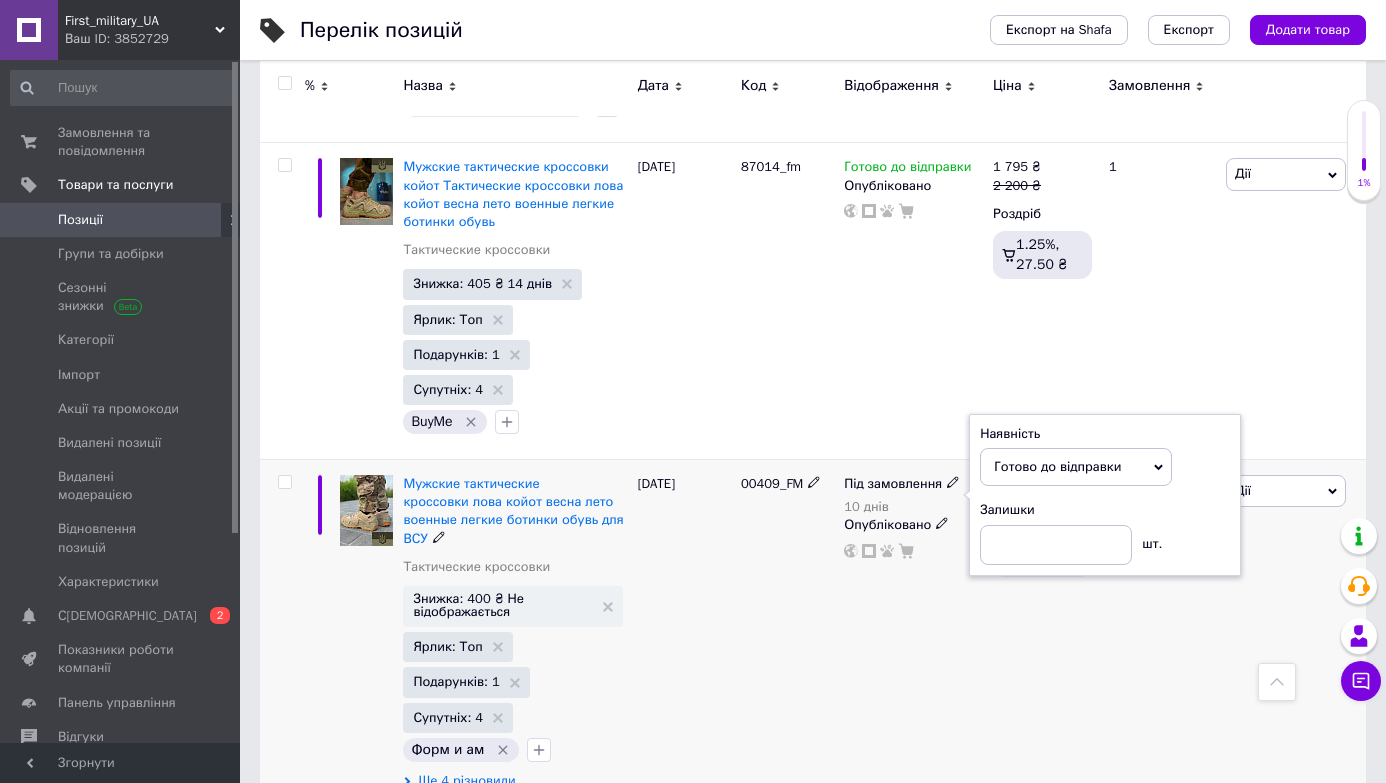click on "00409_FM" at bounding box center (787, 633) 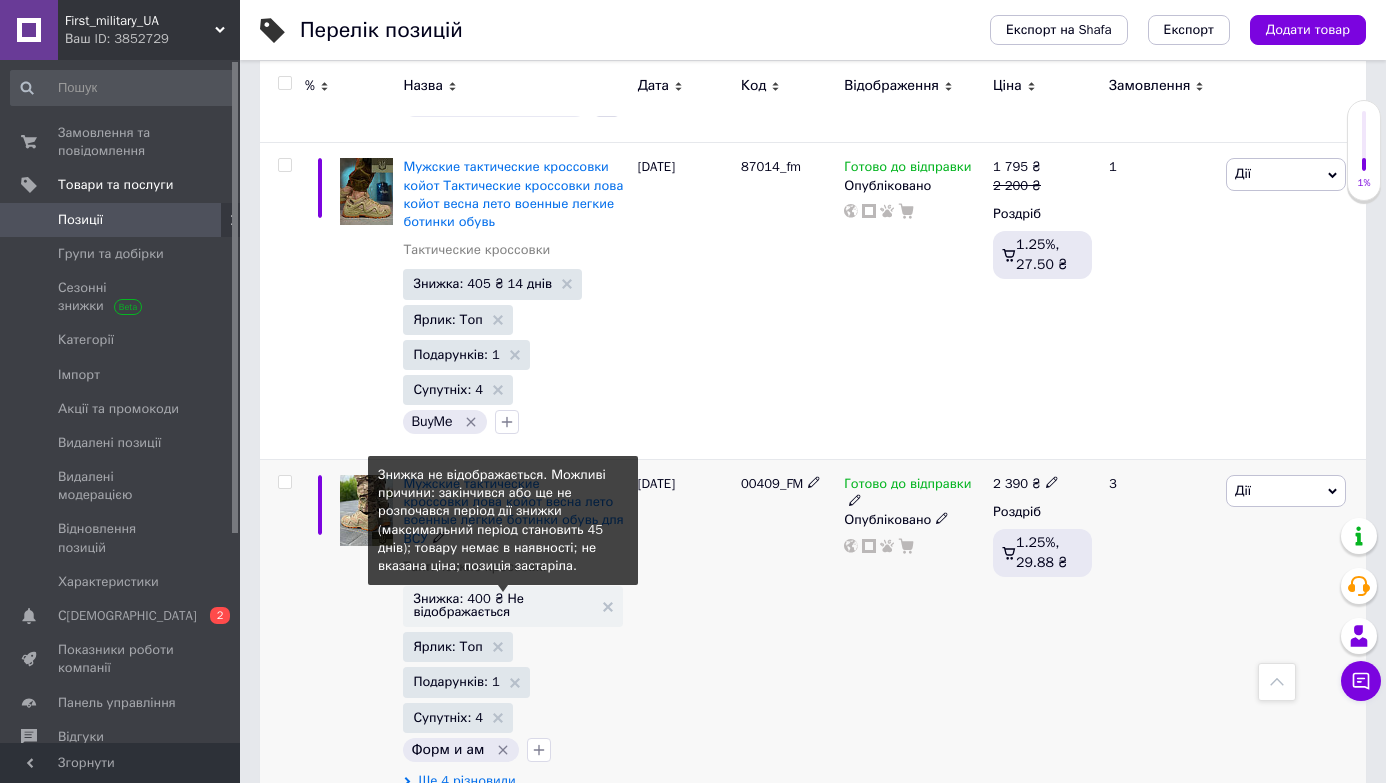 click on "Знижка: 400 ₴ Не відображається" at bounding box center [502, 605] 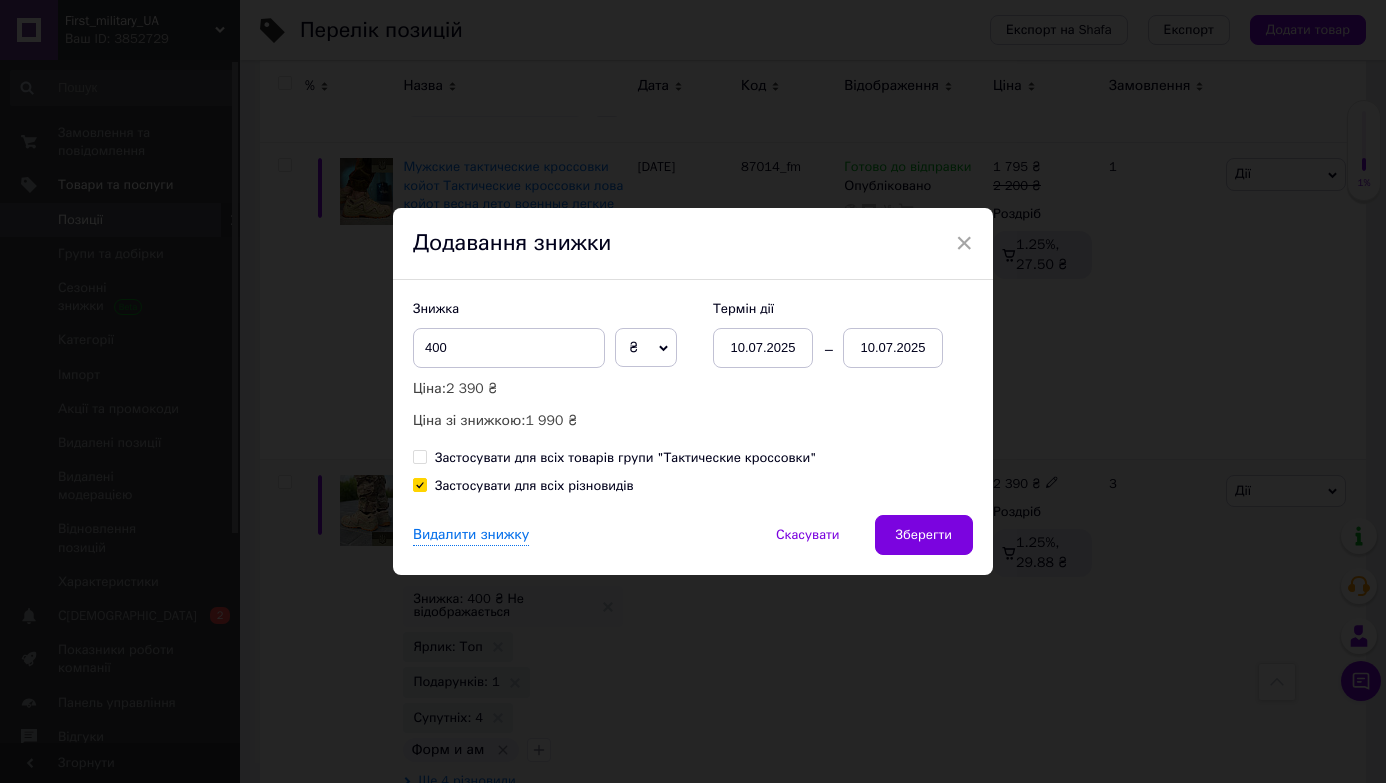 click on "10.07.2025" at bounding box center (893, 348) 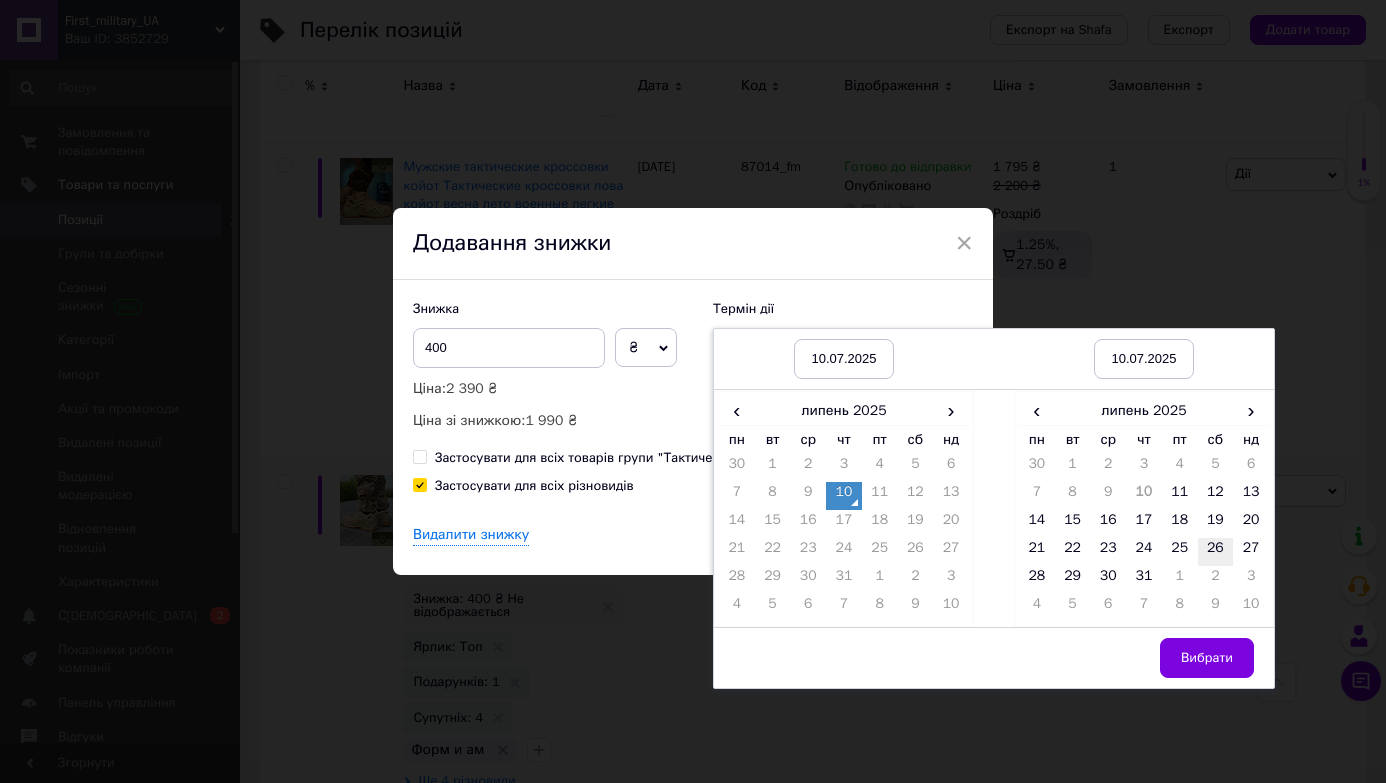 click on "26" at bounding box center (1216, 552) 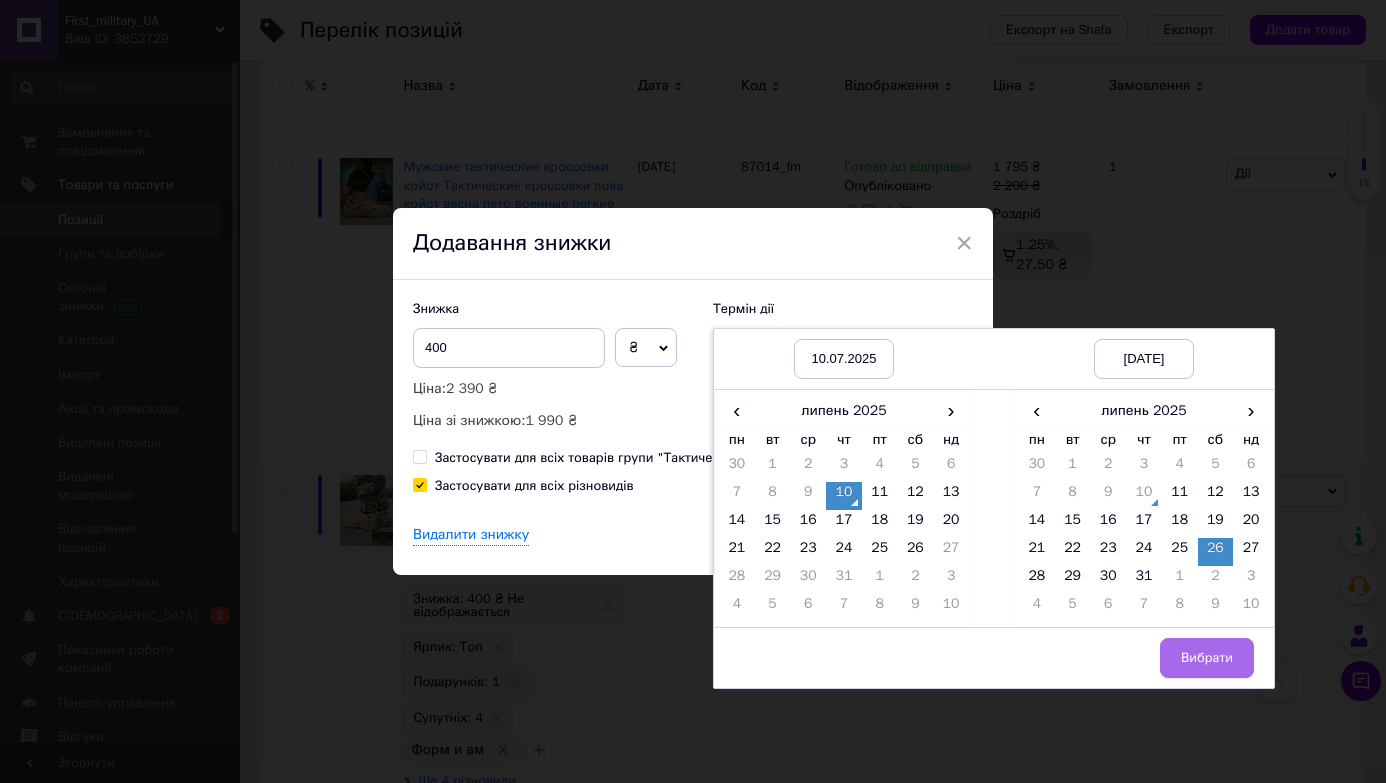 click on "Вибрати" at bounding box center [1207, 658] 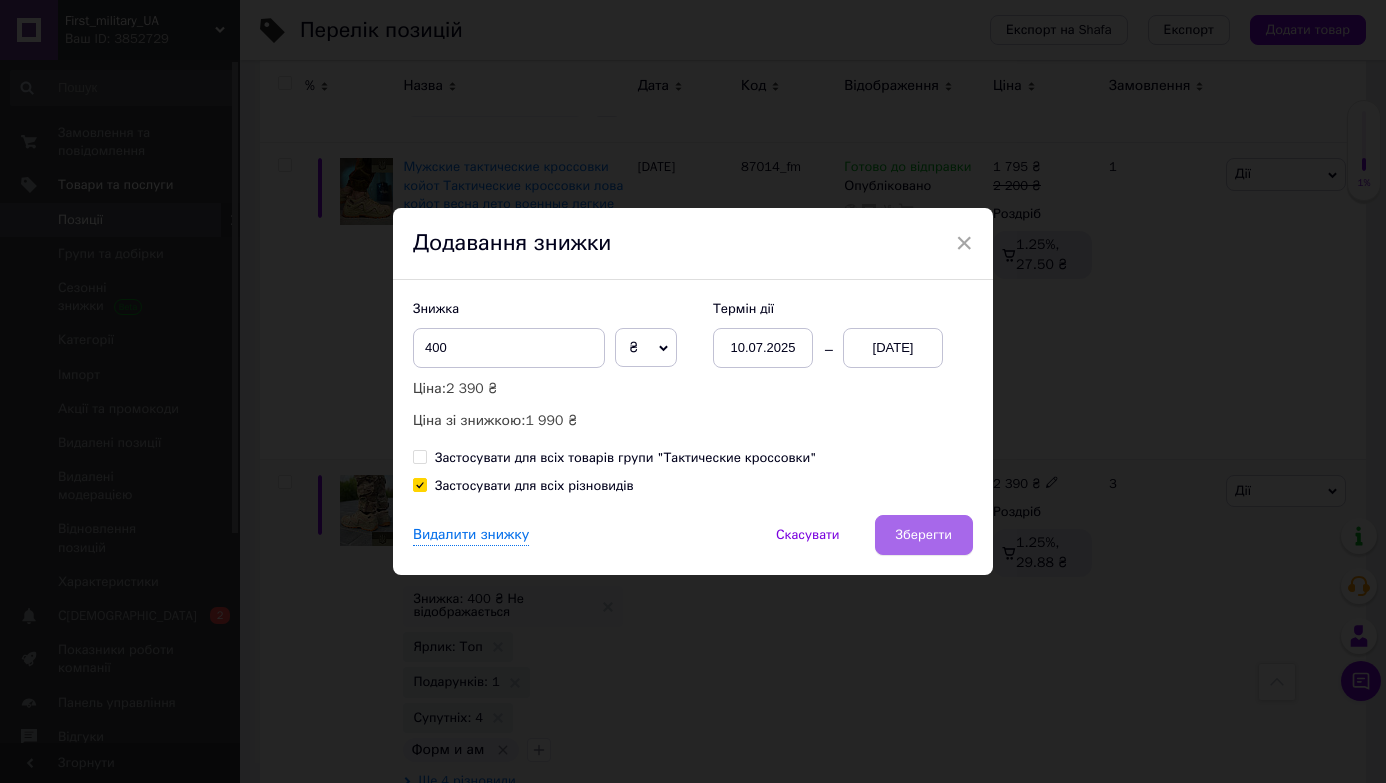 click on "Зберегти" at bounding box center (924, 535) 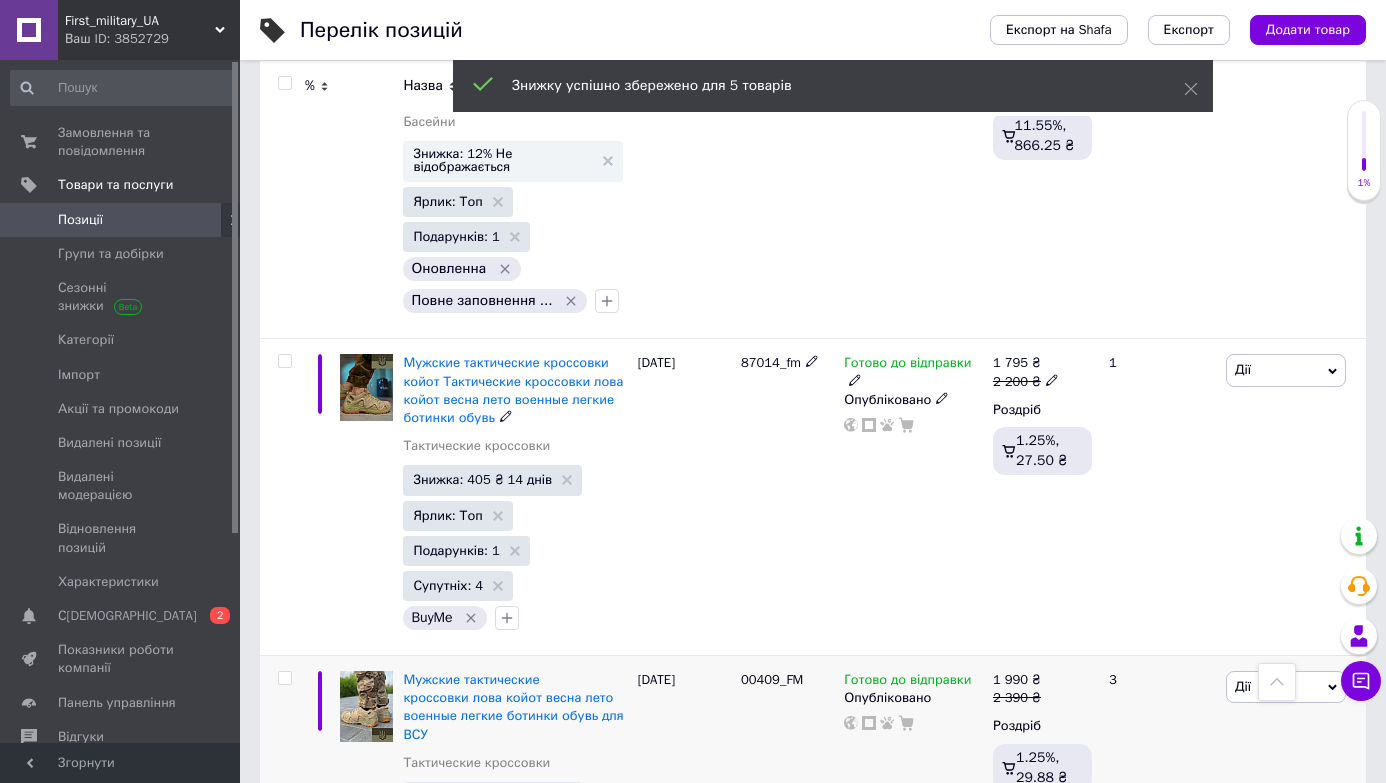 scroll, scrollTop: 1862, scrollLeft: 0, axis: vertical 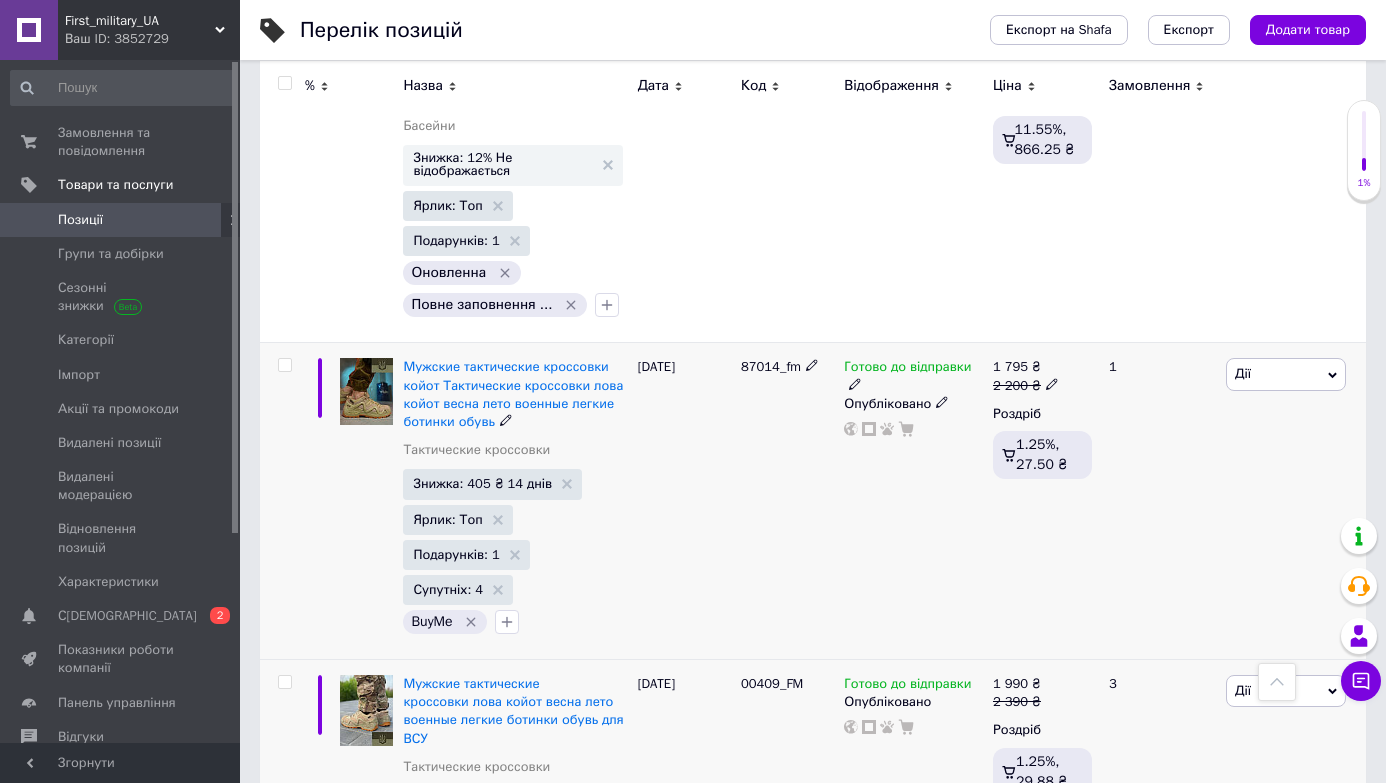 click 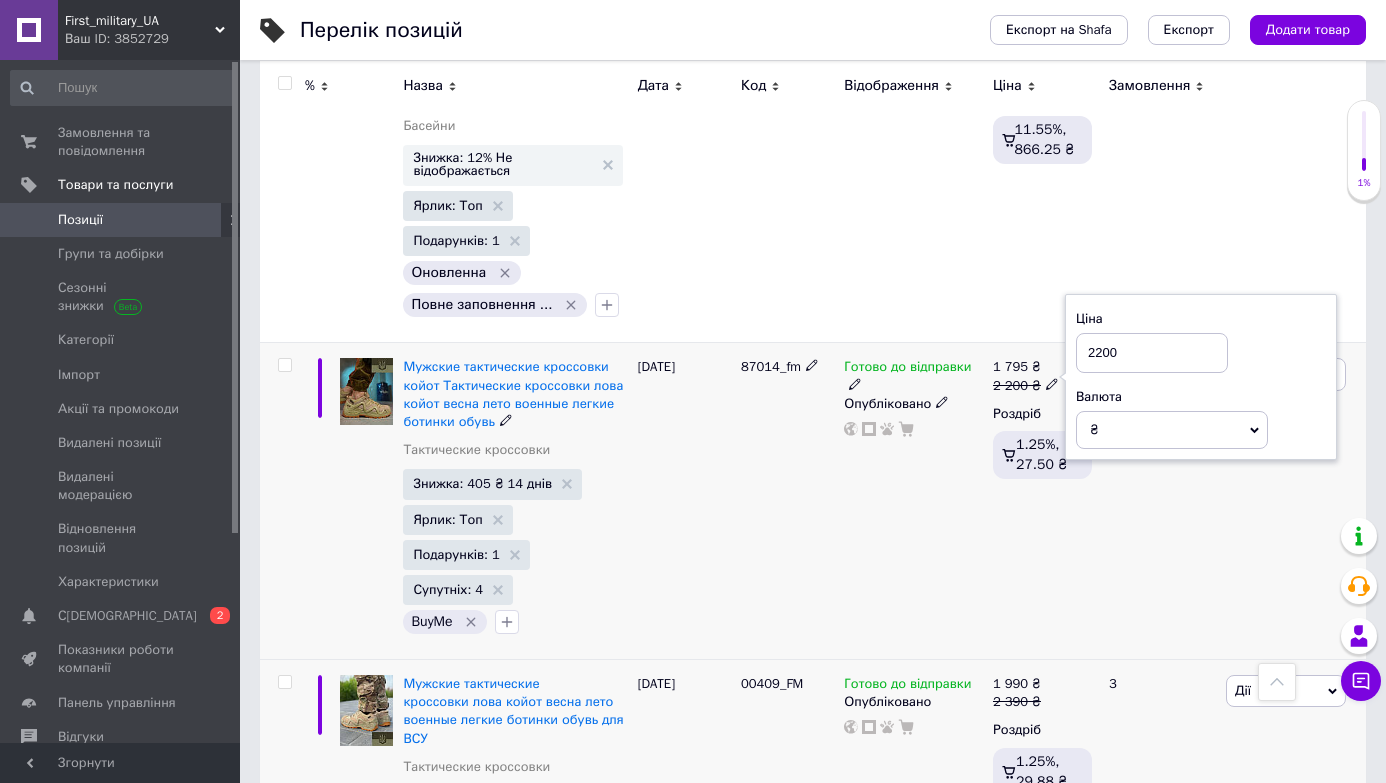 click on "2200" at bounding box center [1152, 353] 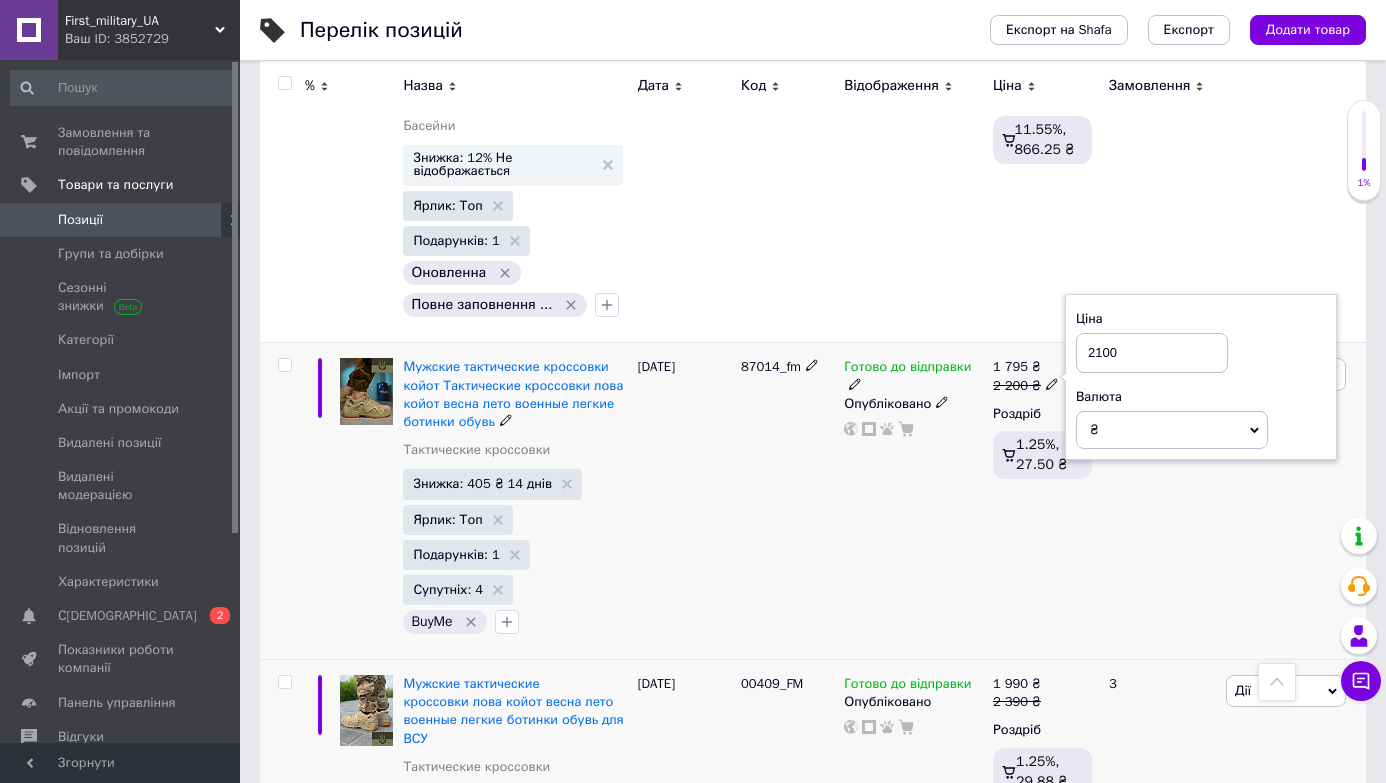 type on "2100" 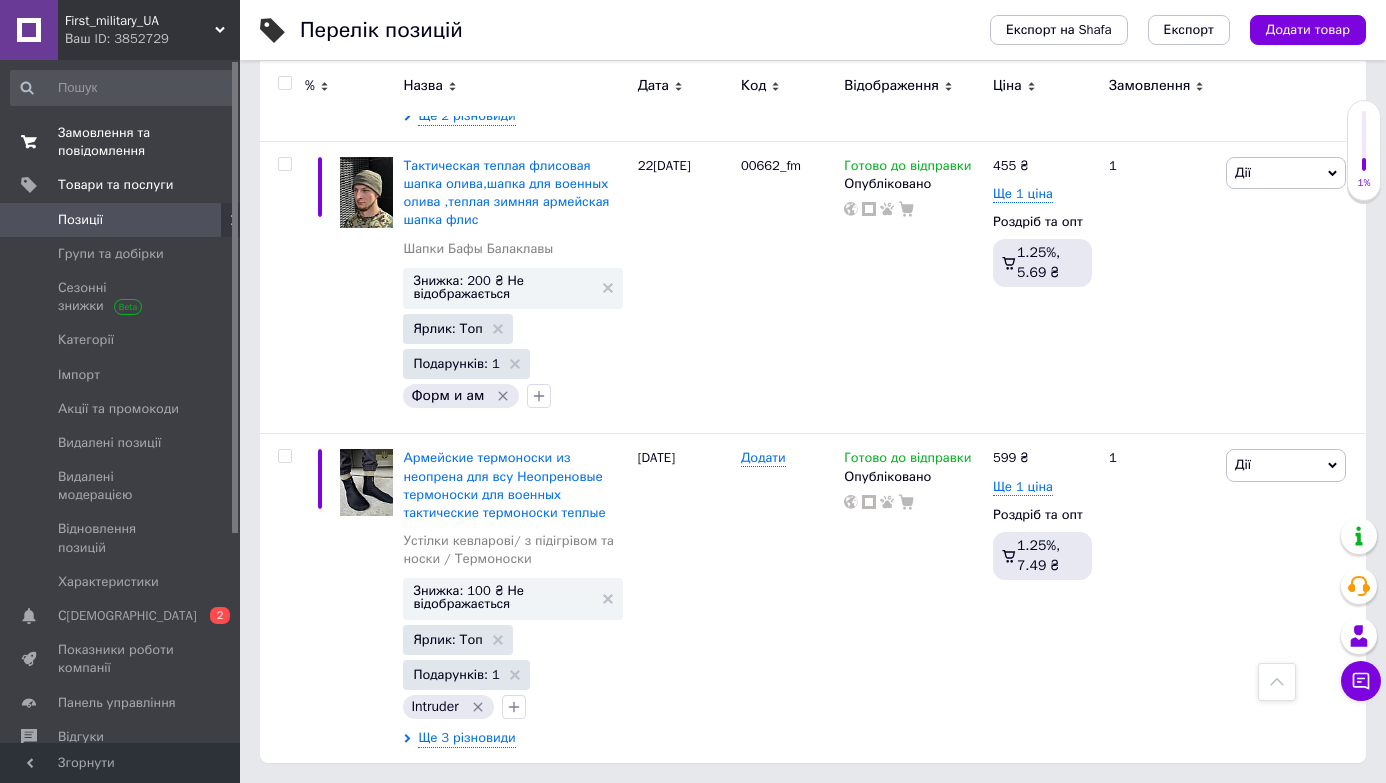 scroll, scrollTop: 4753, scrollLeft: 0, axis: vertical 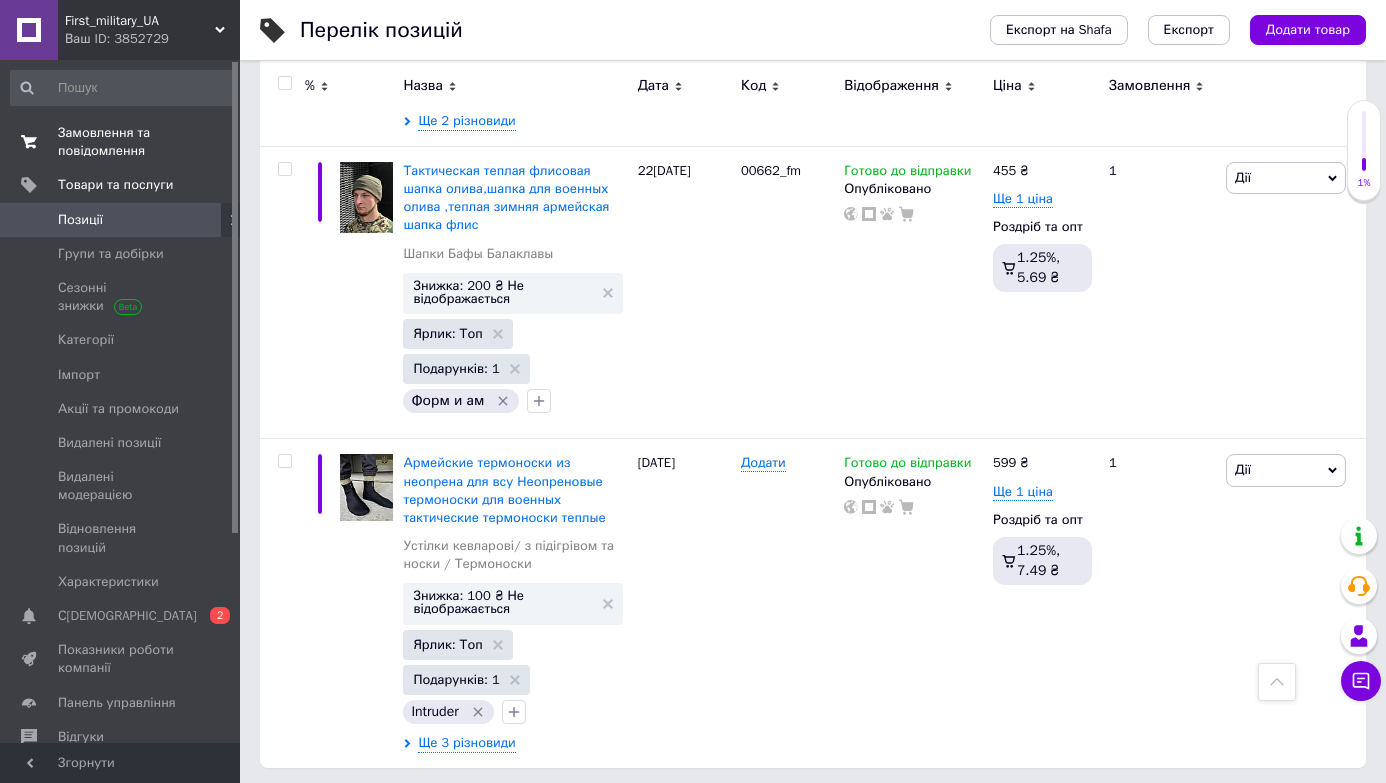 click on "Замовлення та повідомлення 0 0" at bounding box center (123, 142) 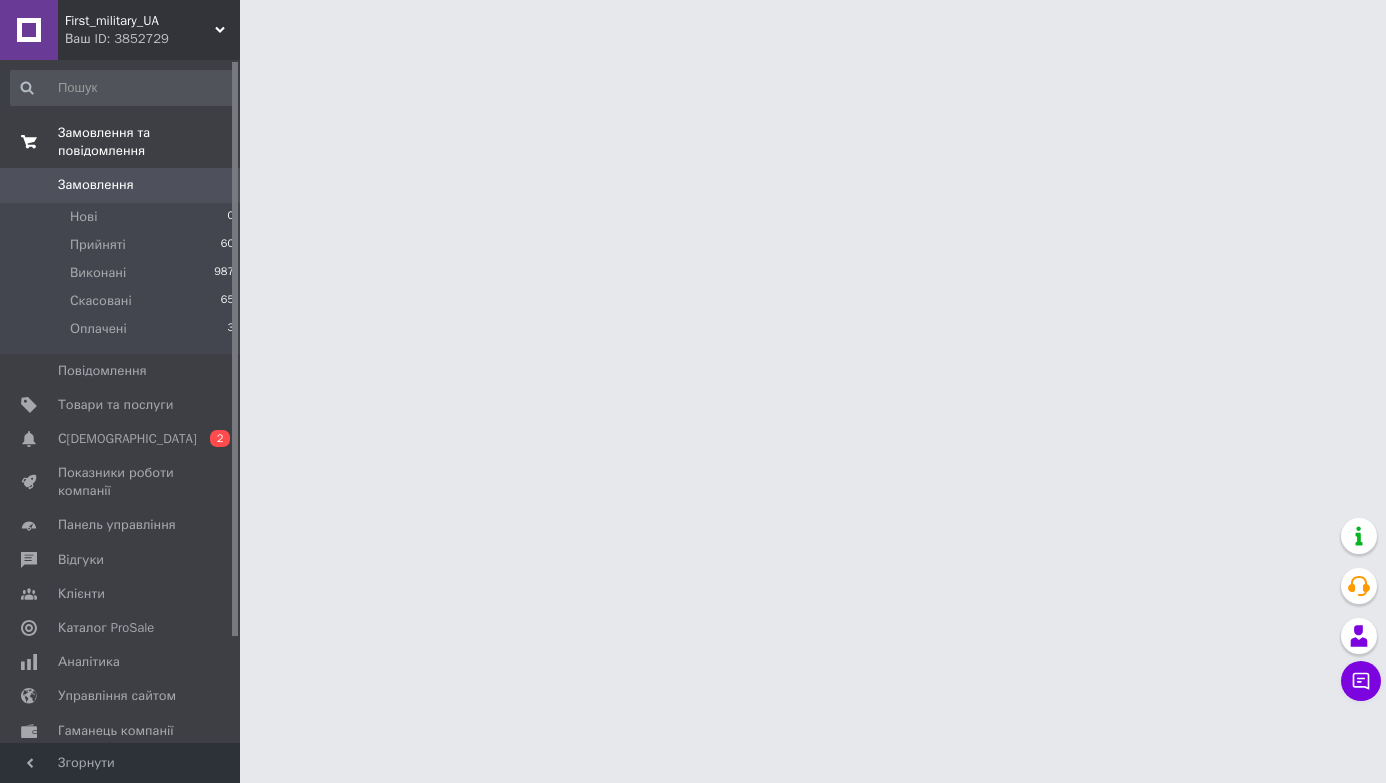 scroll, scrollTop: 0, scrollLeft: 0, axis: both 